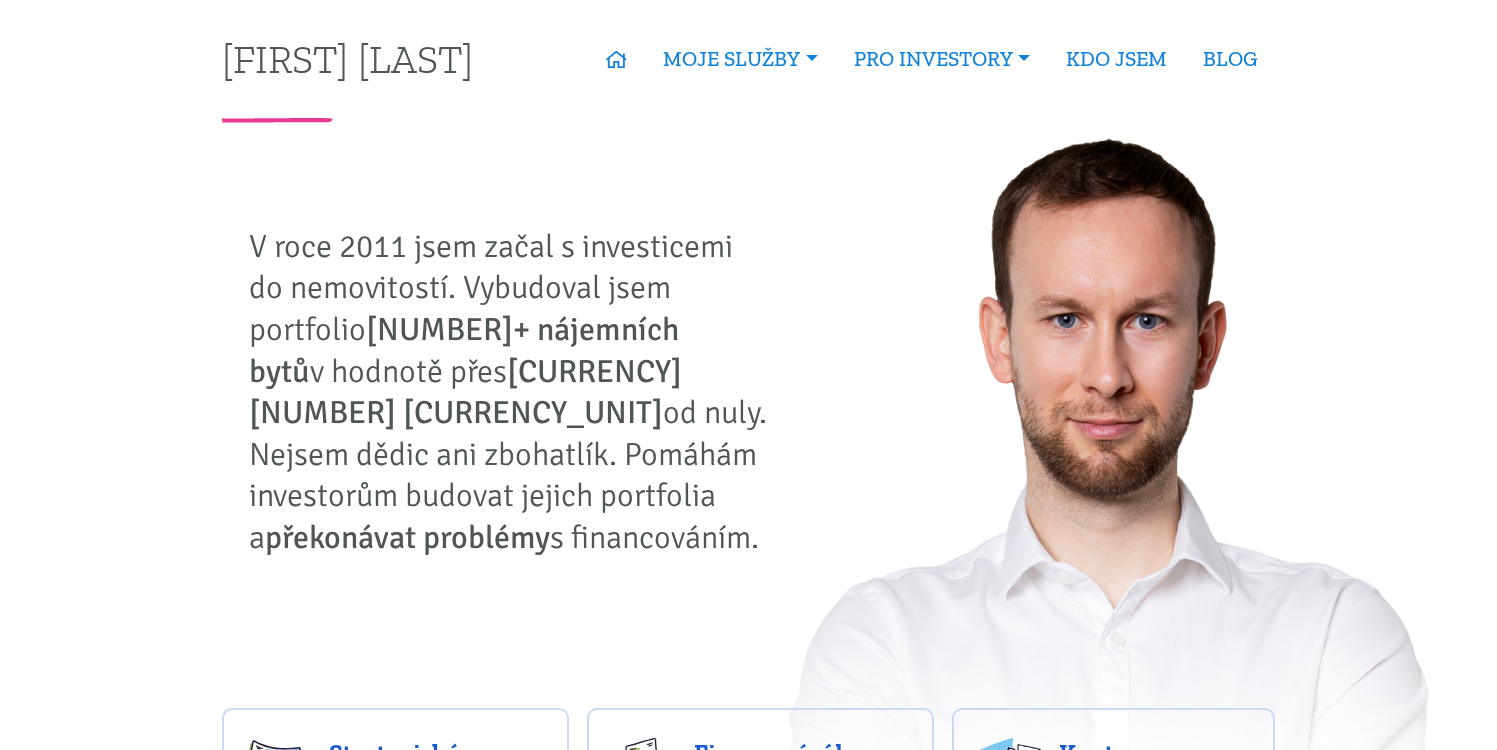 scroll, scrollTop: 0, scrollLeft: 0, axis: both 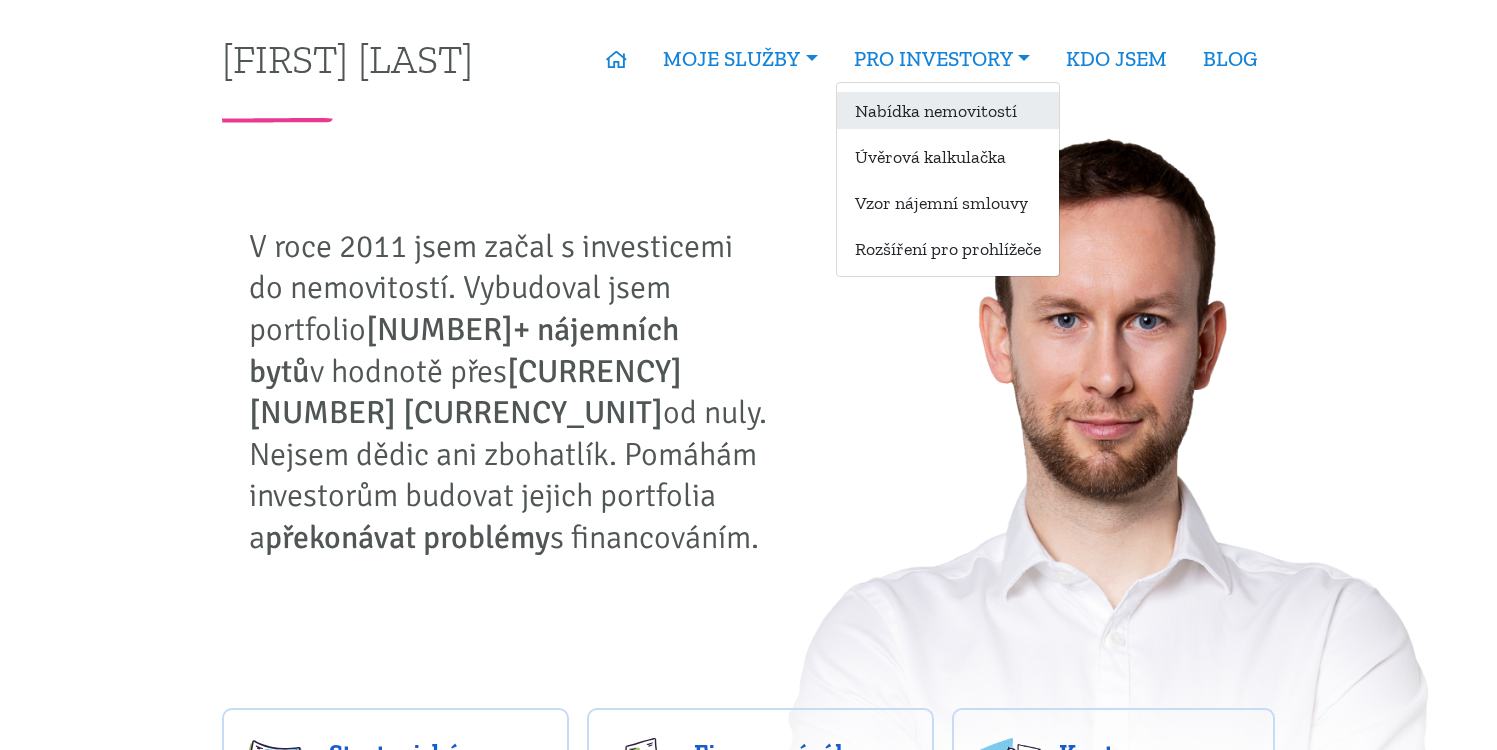 click on "Nabídka nemovitostí" at bounding box center [948, 110] 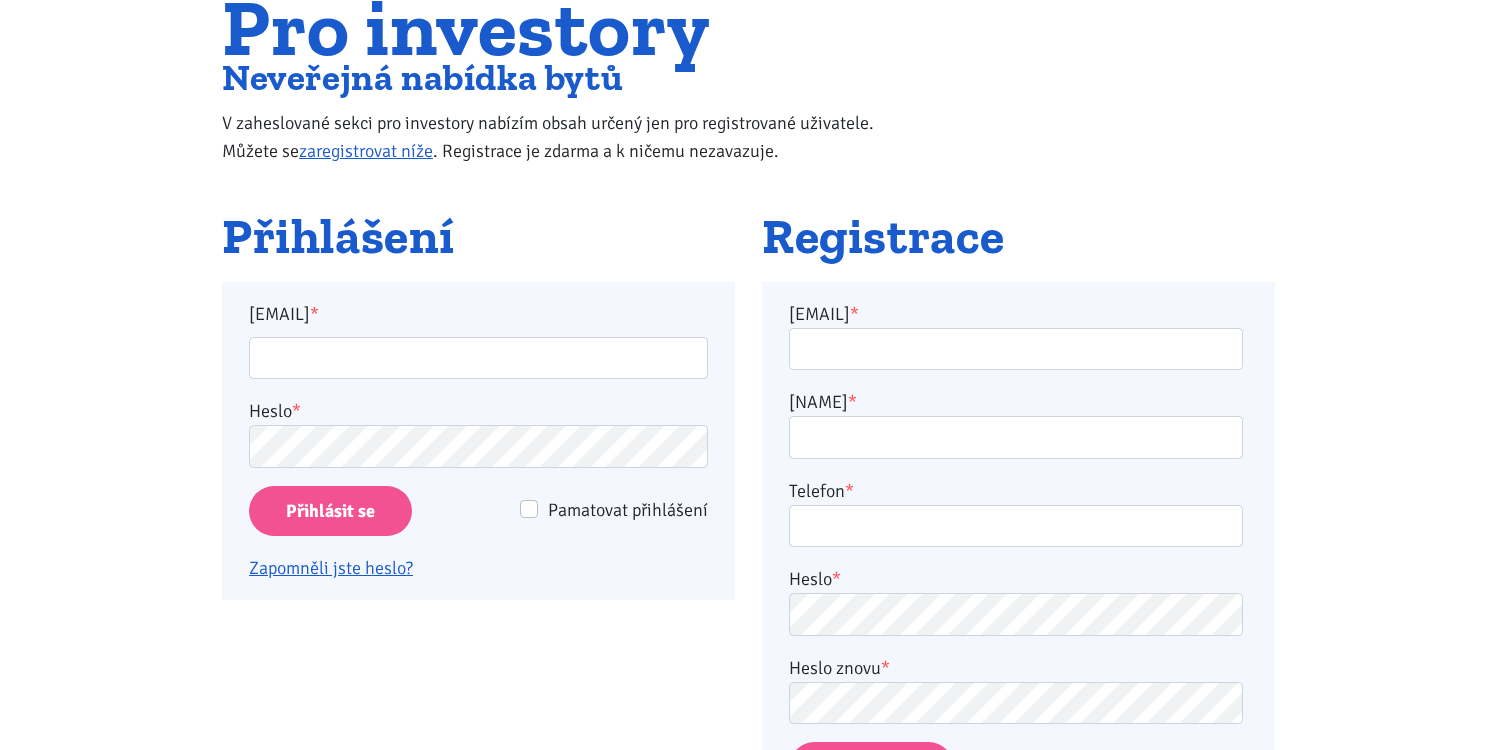 scroll, scrollTop: 0, scrollLeft: 0, axis: both 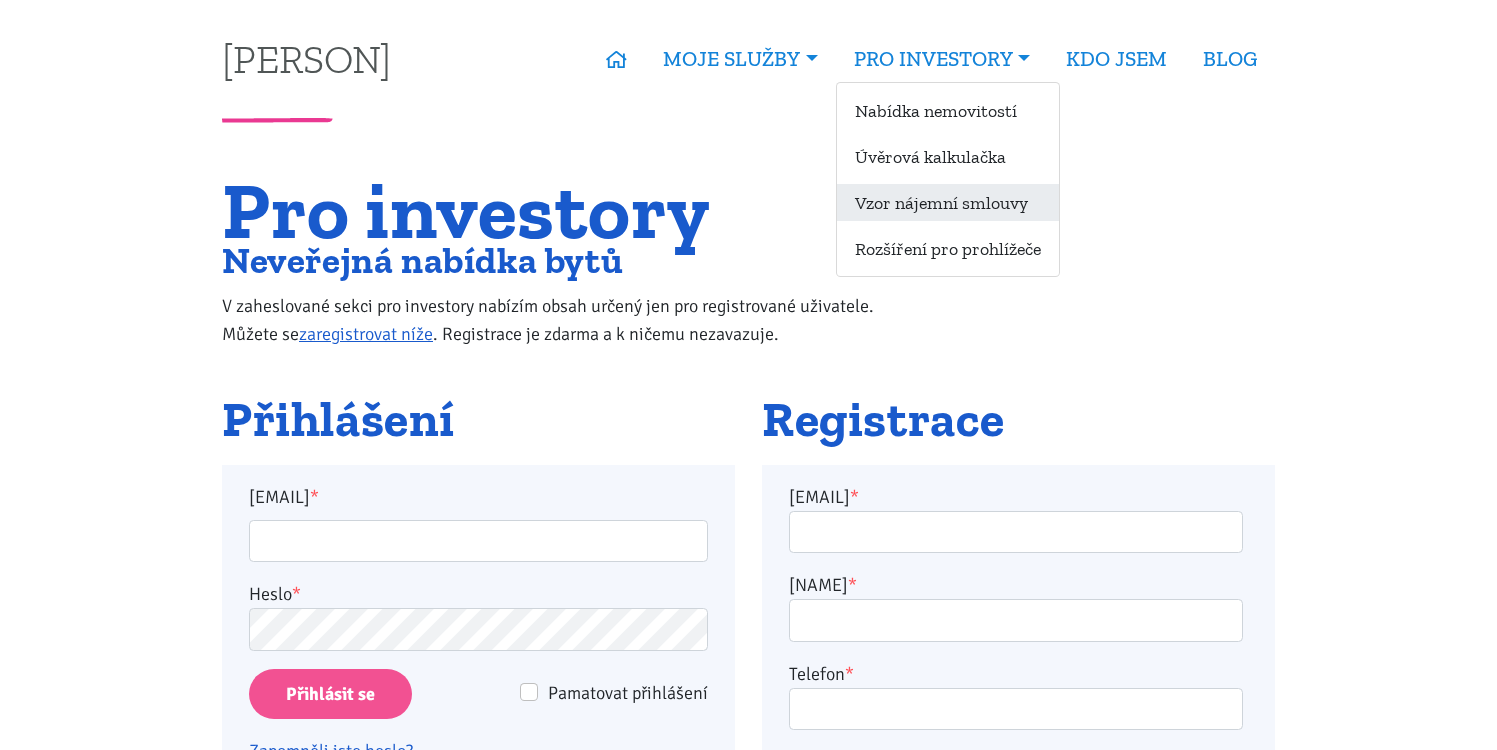 click on "Vzor nájemní smlouvy" at bounding box center [948, 202] 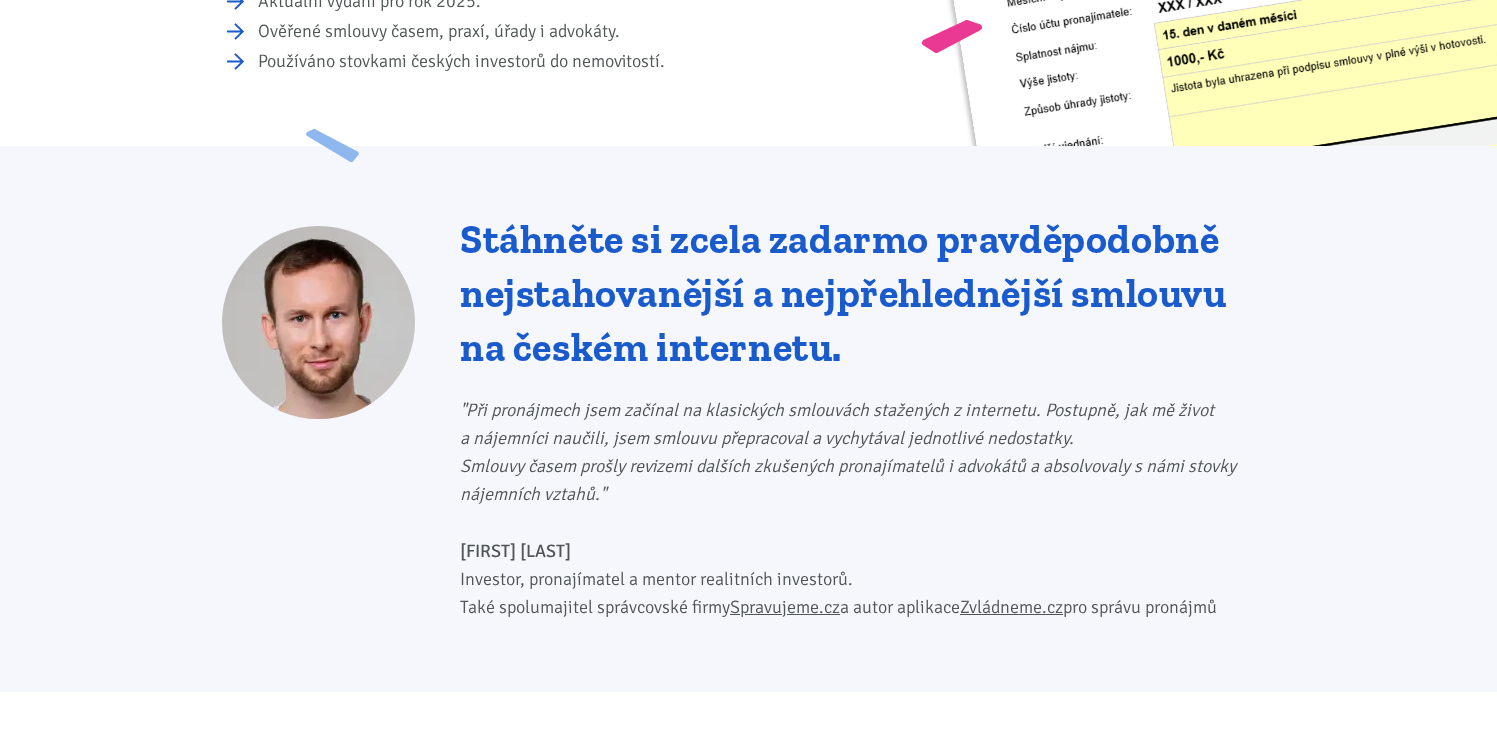 scroll, scrollTop: 0, scrollLeft: 0, axis: both 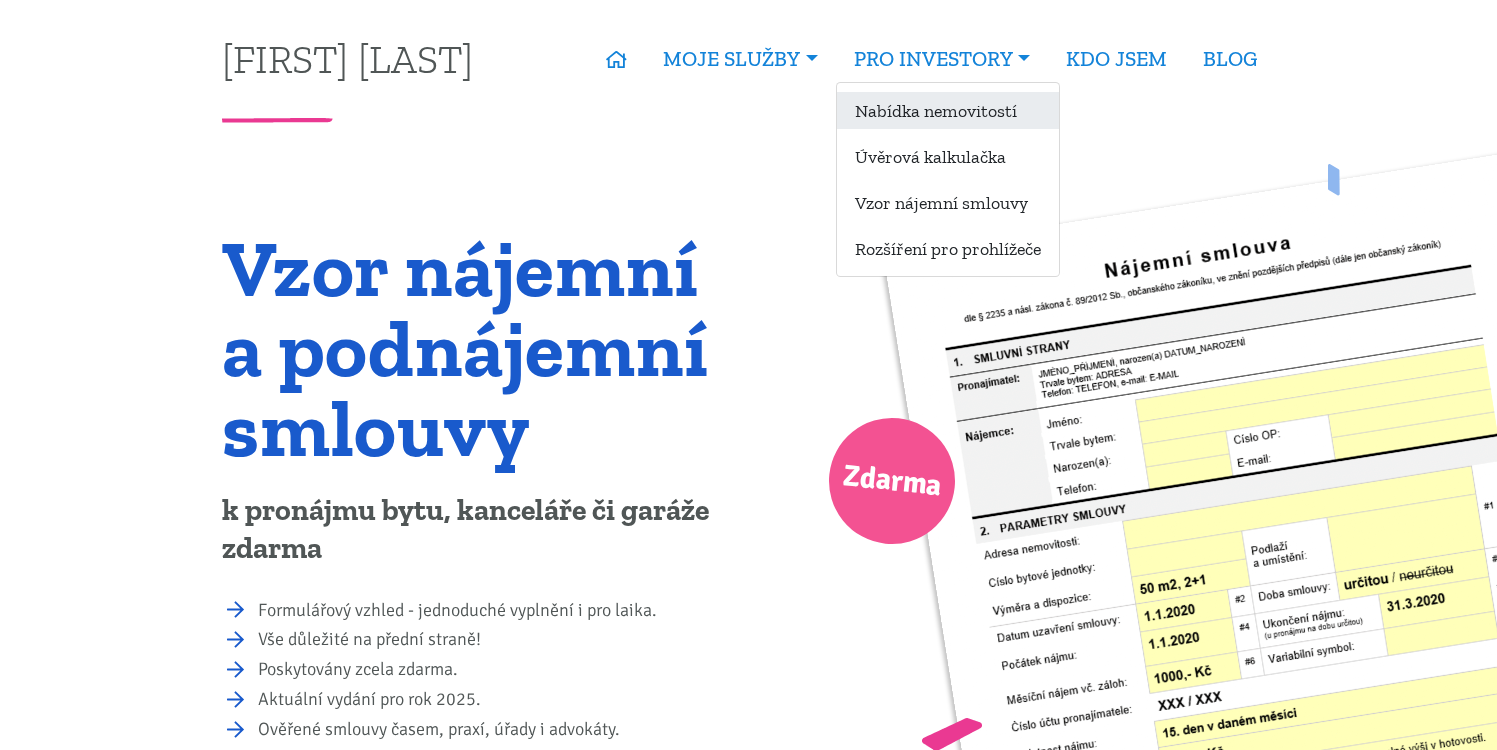 click on "Nabídka nemovitostí" at bounding box center (948, 110) 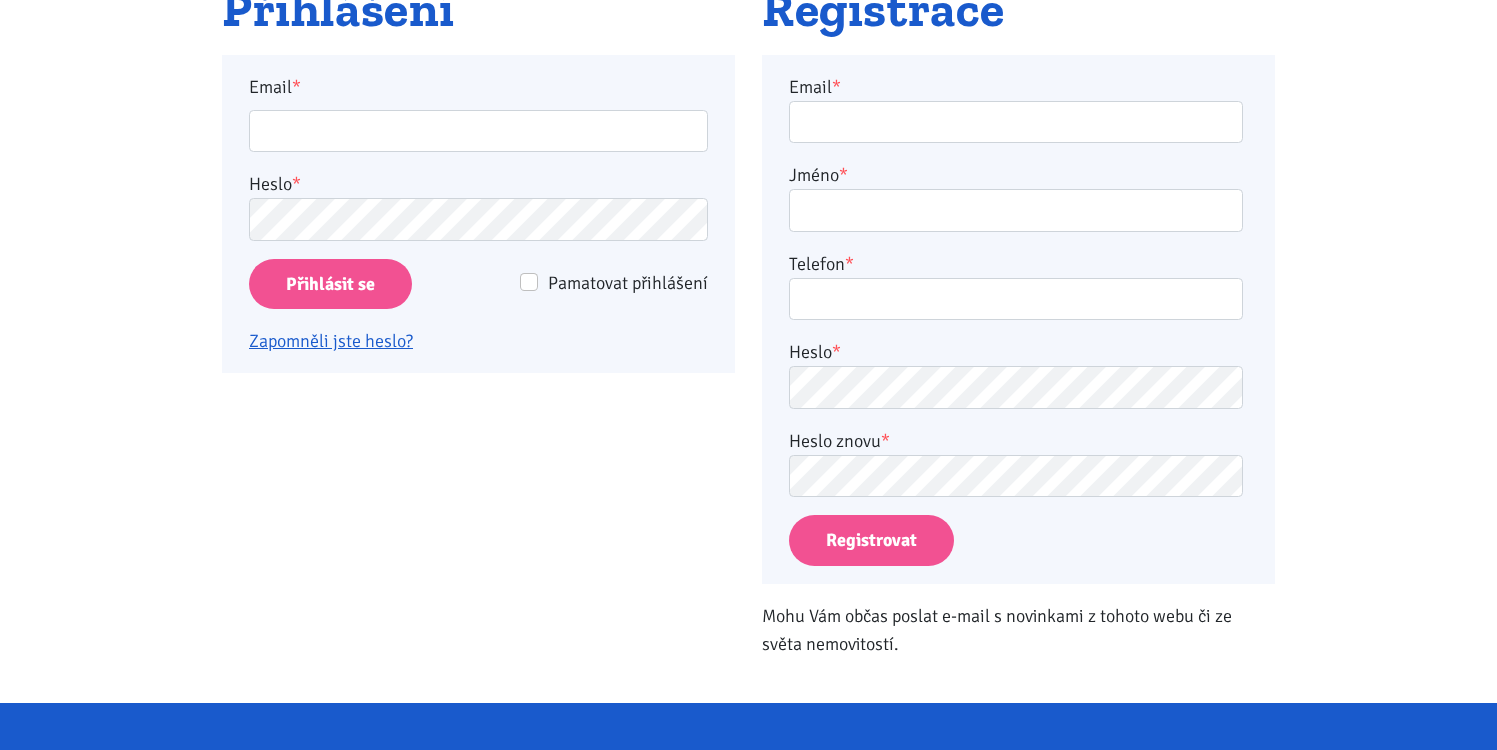 scroll, scrollTop: 330, scrollLeft: 0, axis: vertical 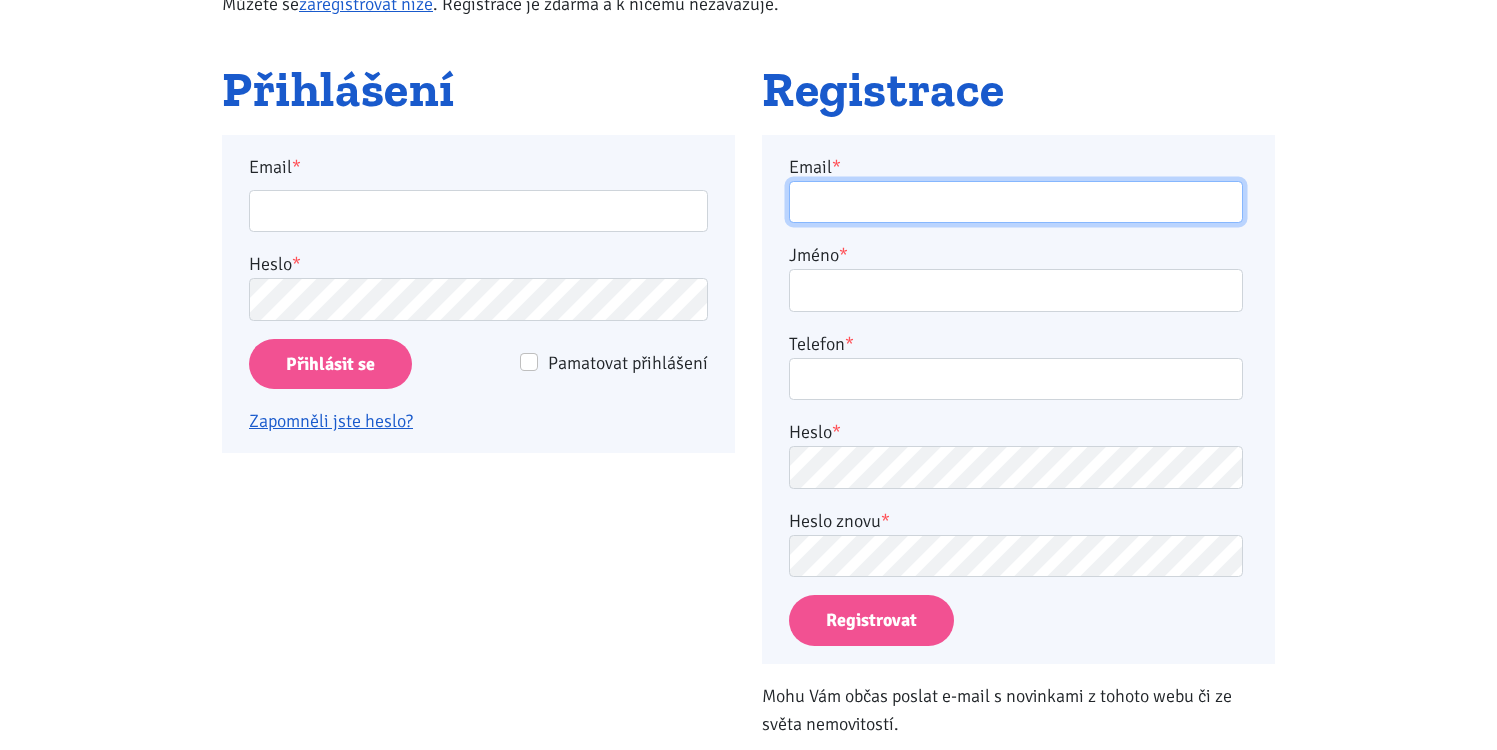 click on "Email  *" at bounding box center [1016, 202] 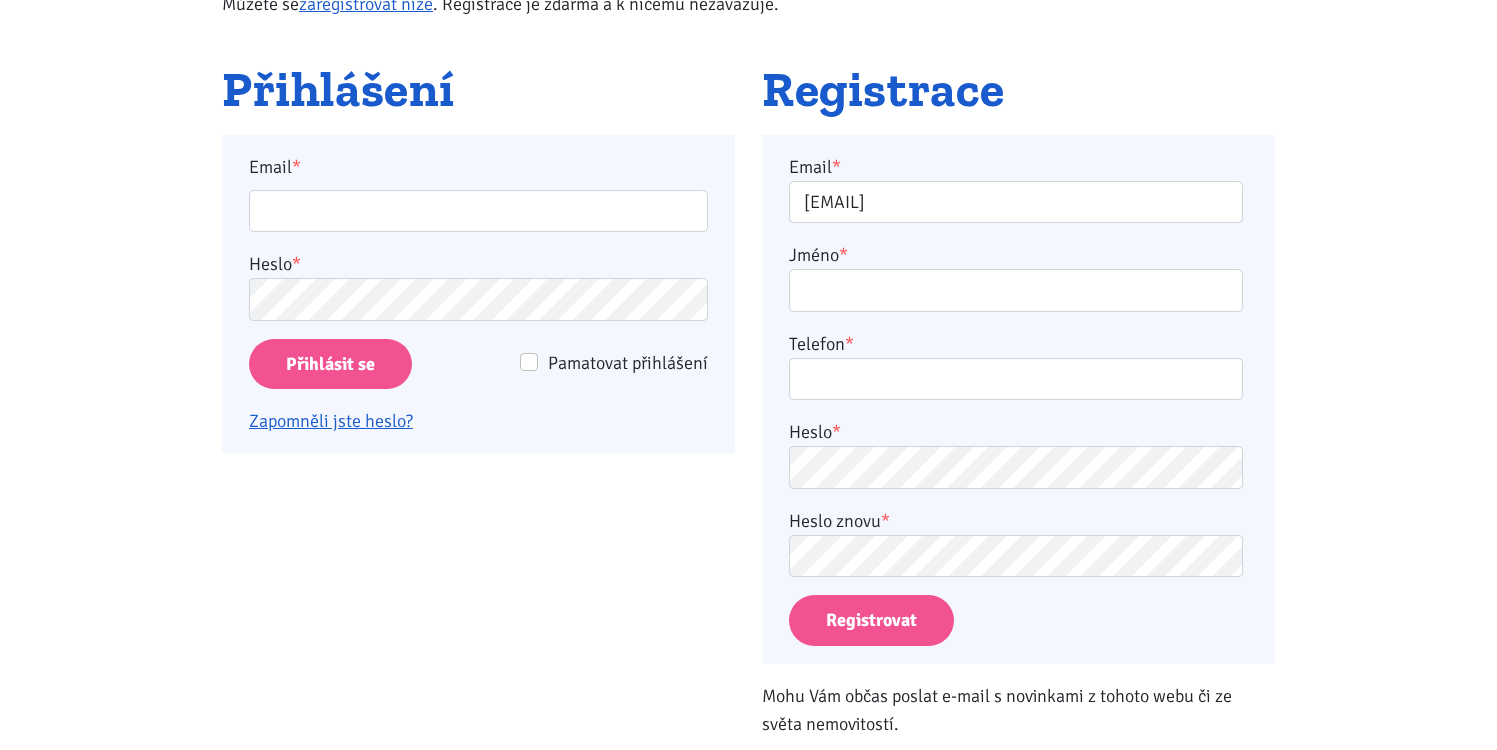 type on "Jan Škorpil" 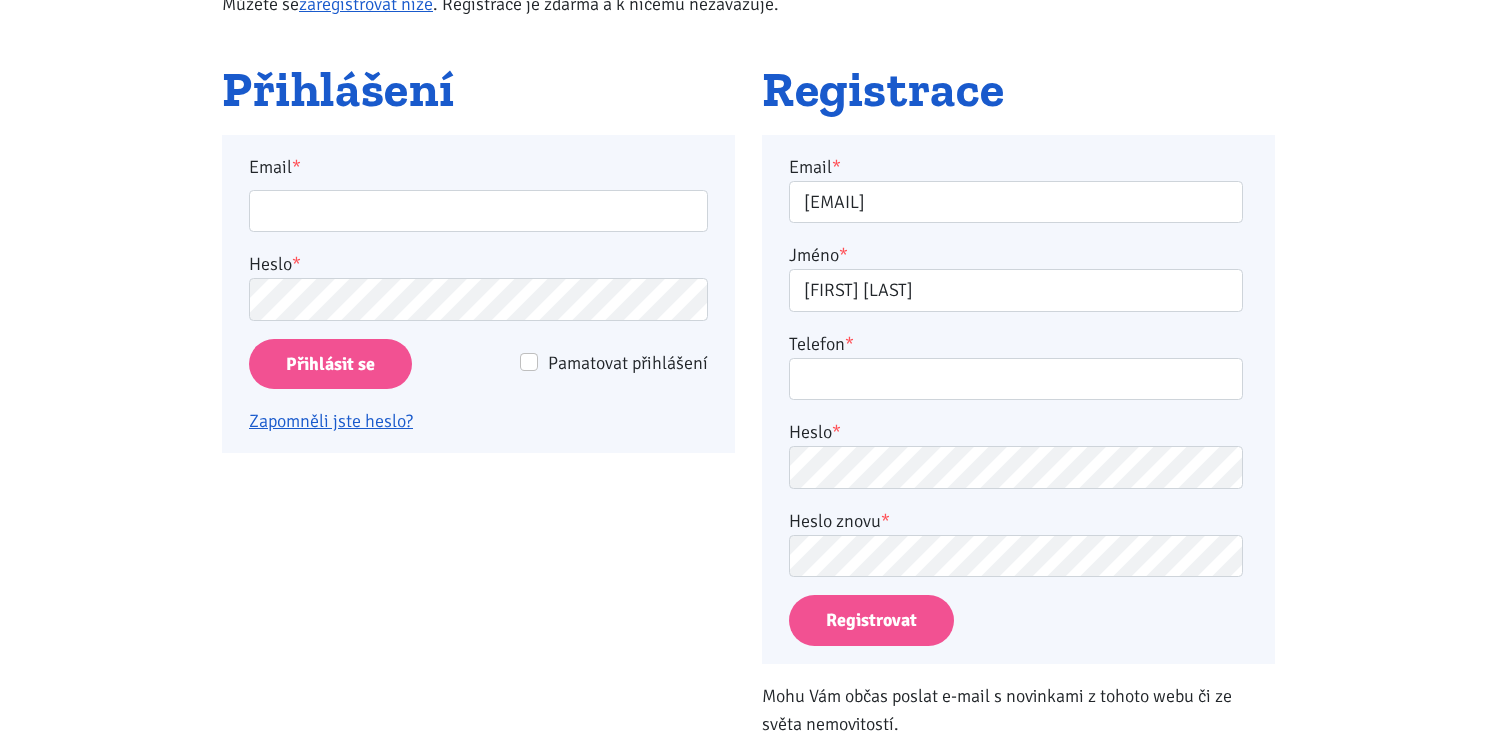 type on "777963291" 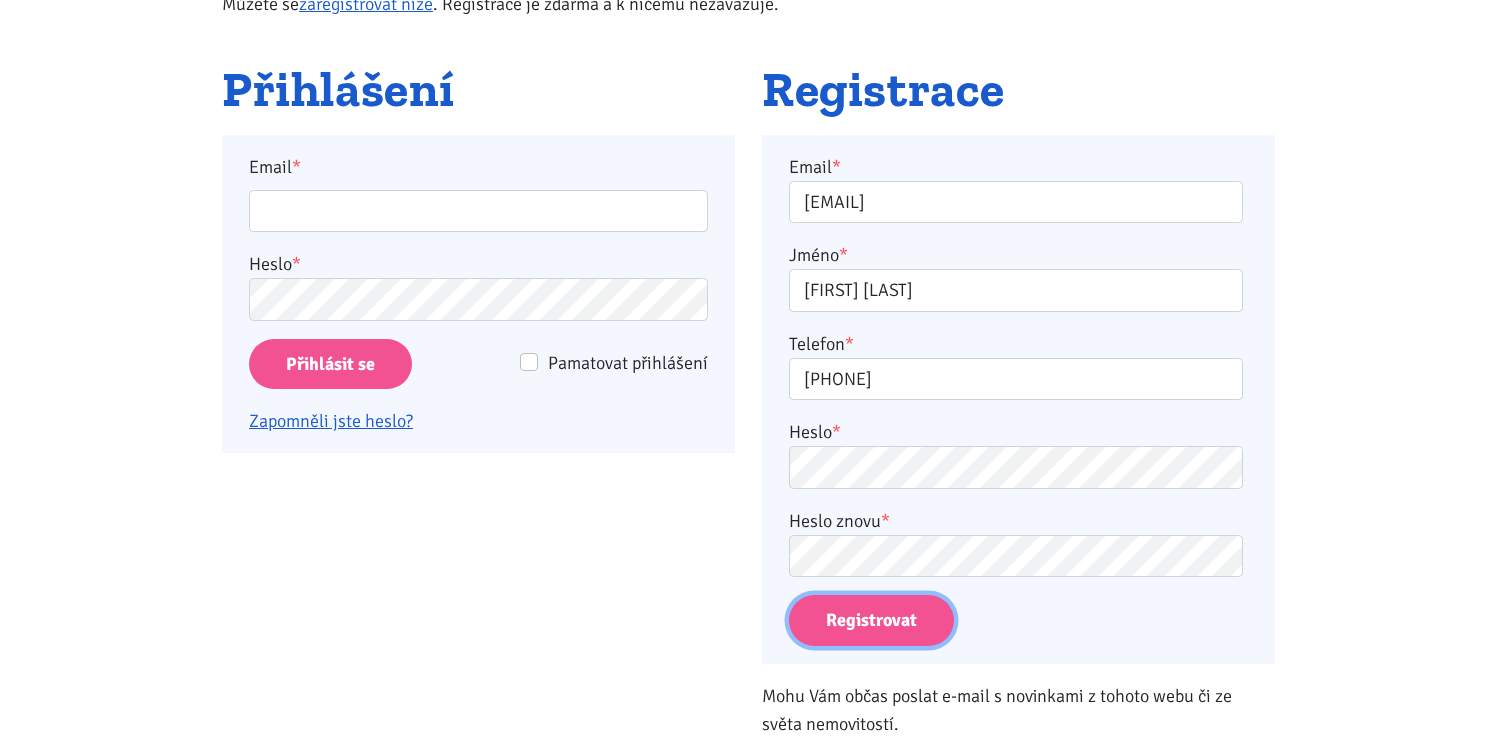 click on "Registrovat" at bounding box center (871, 620) 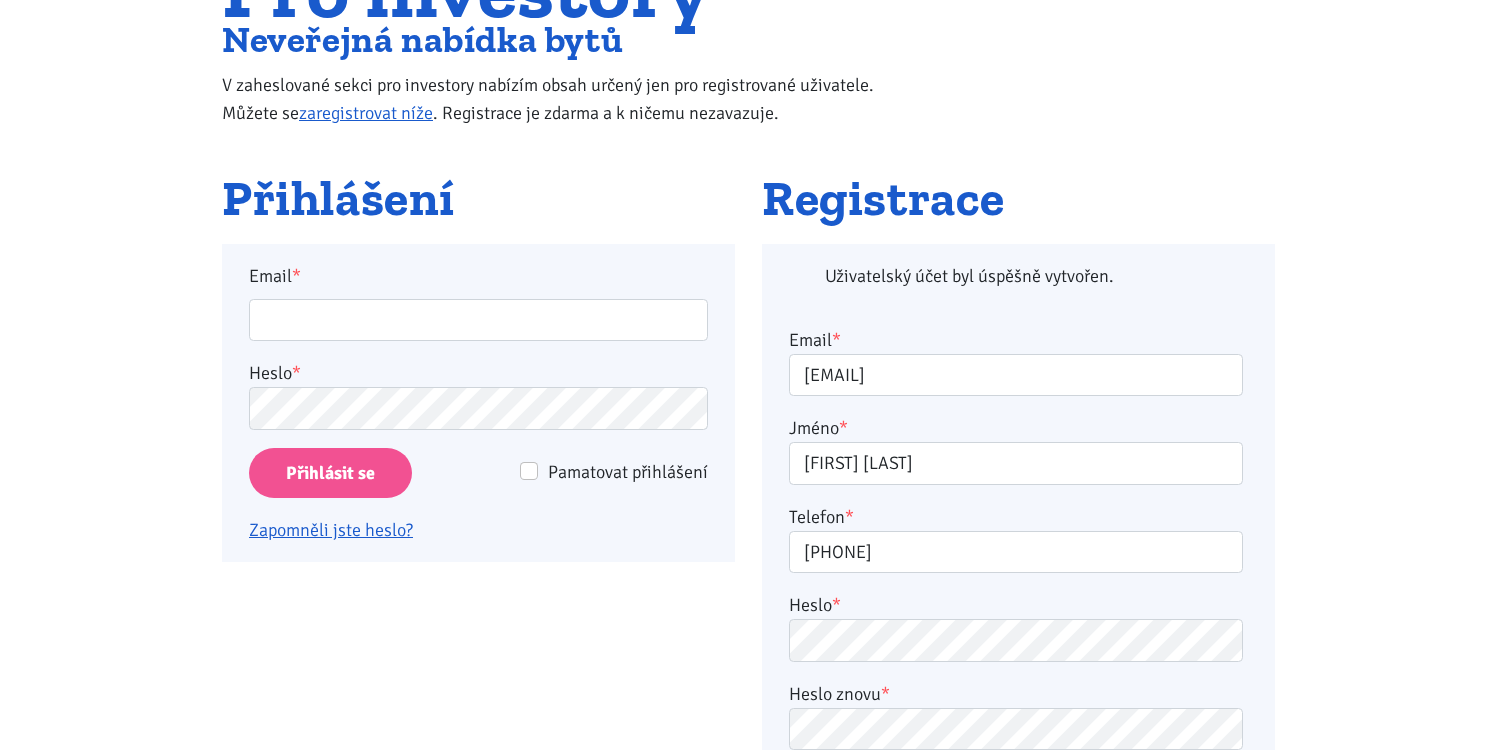 scroll, scrollTop: 0, scrollLeft: 0, axis: both 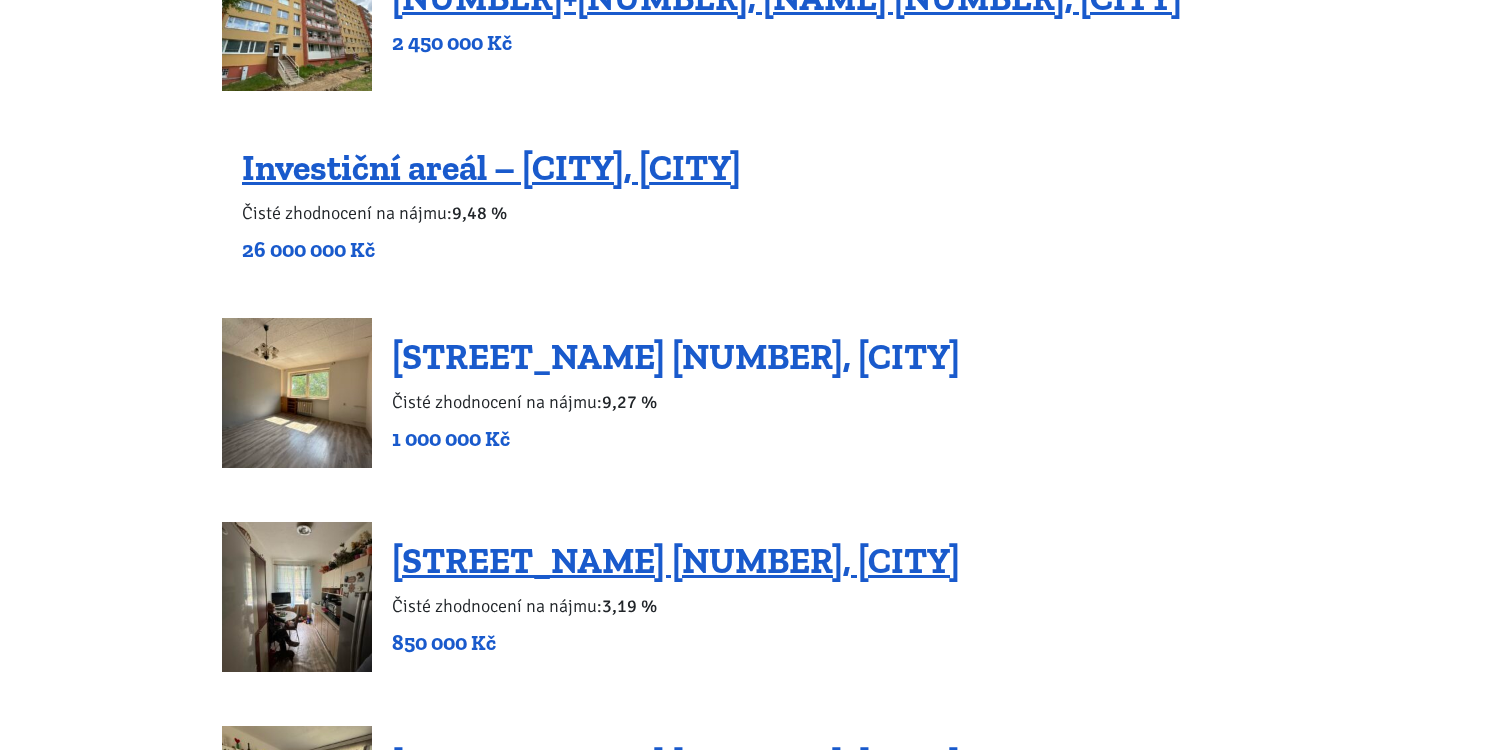 click on "[STREET_NAME] [NUMBER], [CITY]" at bounding box center (676, 356) 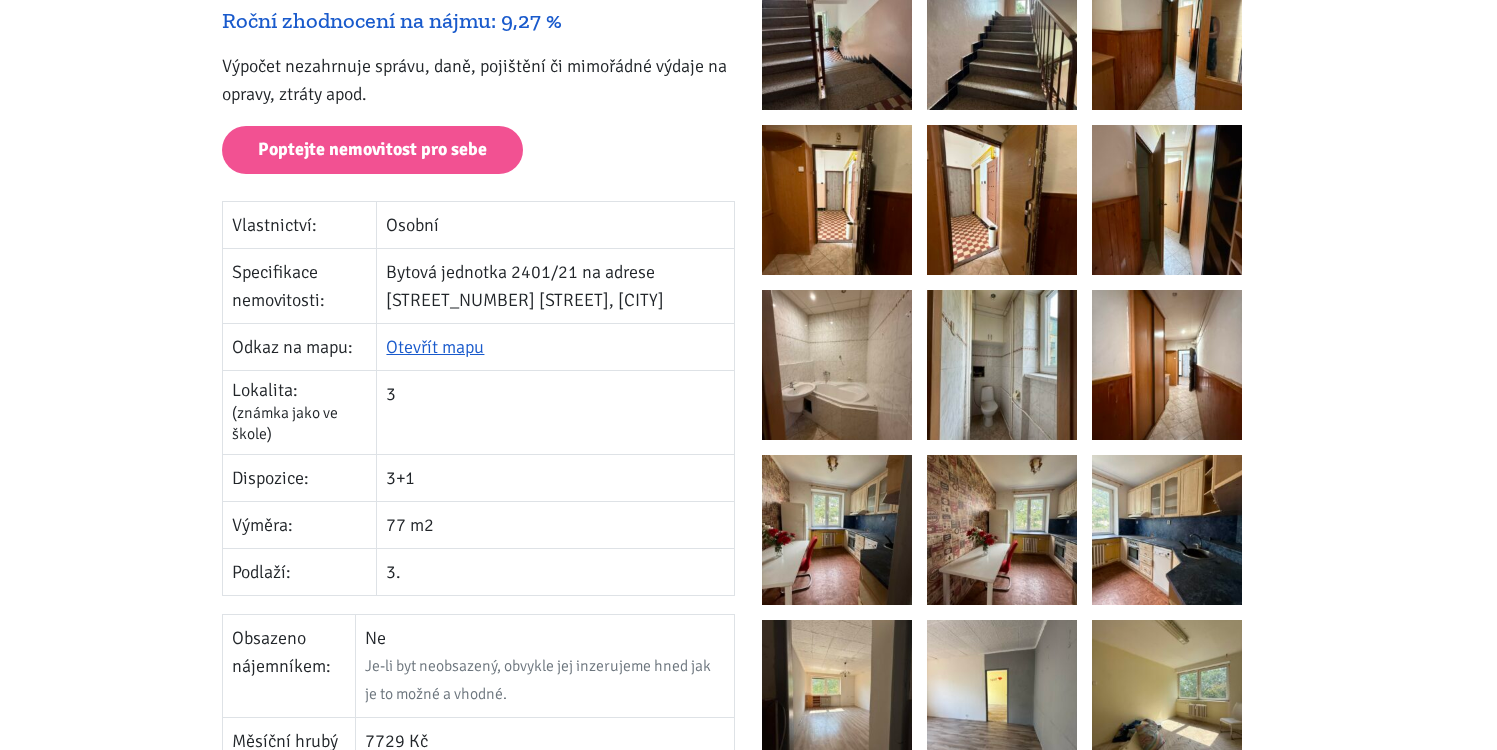 scroll, scrollTop: 341, scrollLeft: 0, axis: vertical 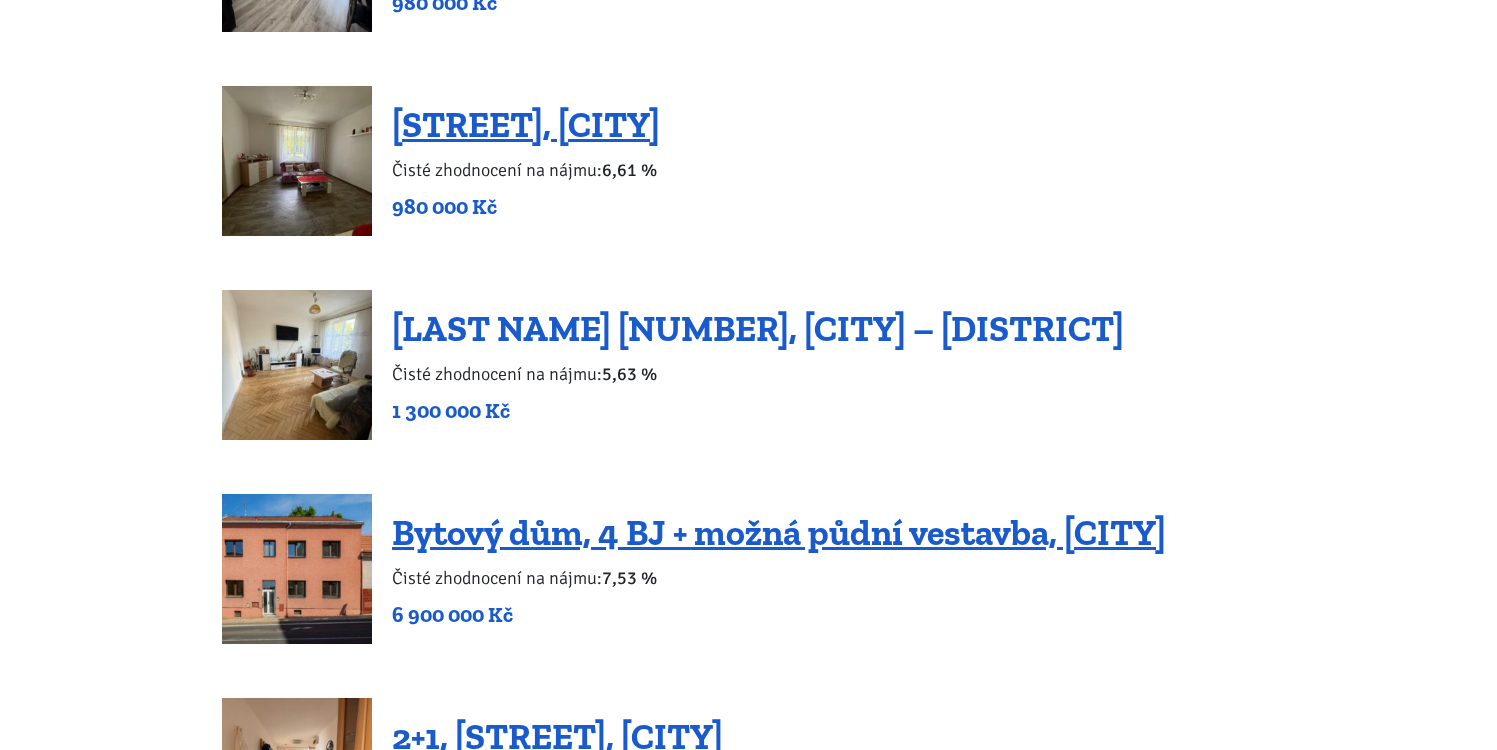 click on "Konstantina Biebla 2319, [CITY] – Šefrna" at bounding box center [758, 328] 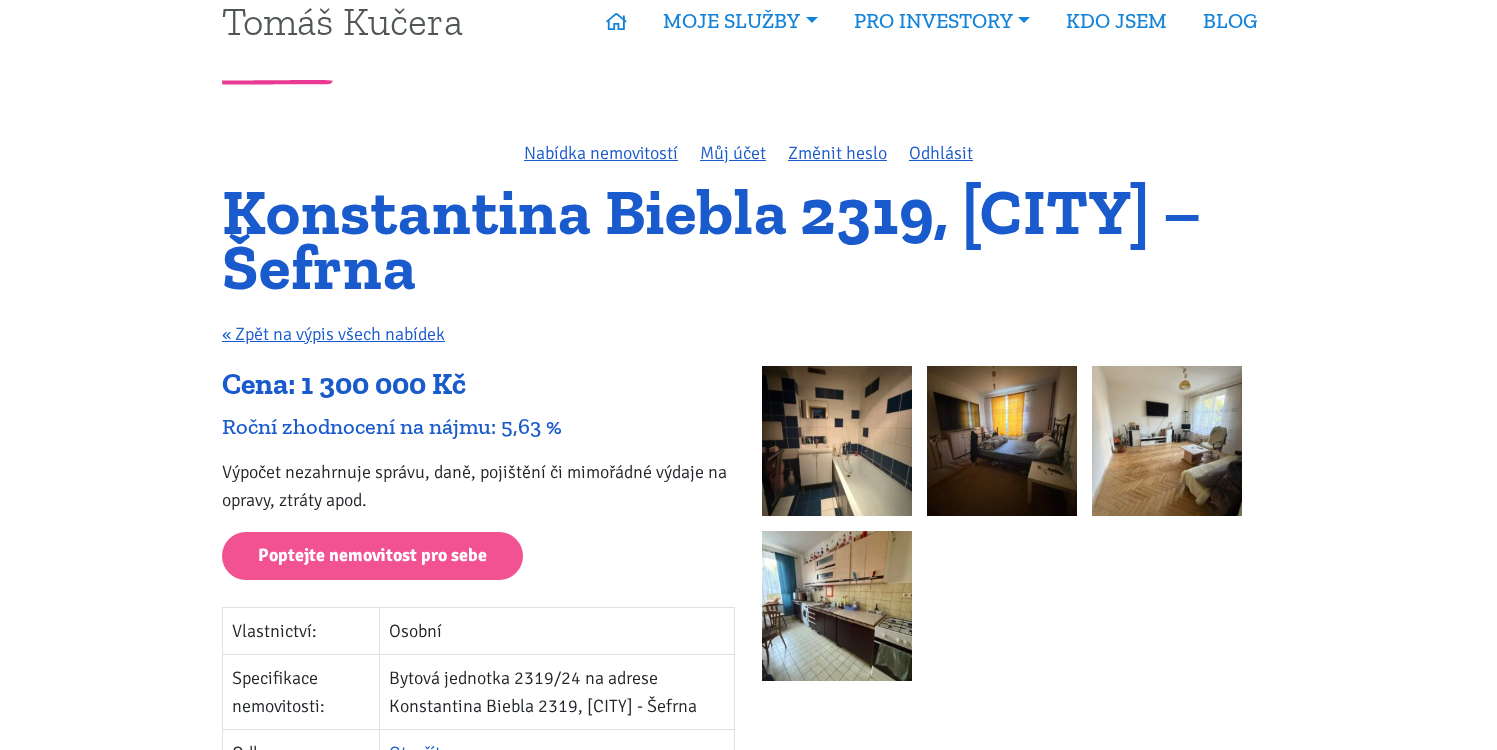 scroll, scrollTop: 0, scrollLeft: 0, axis: both 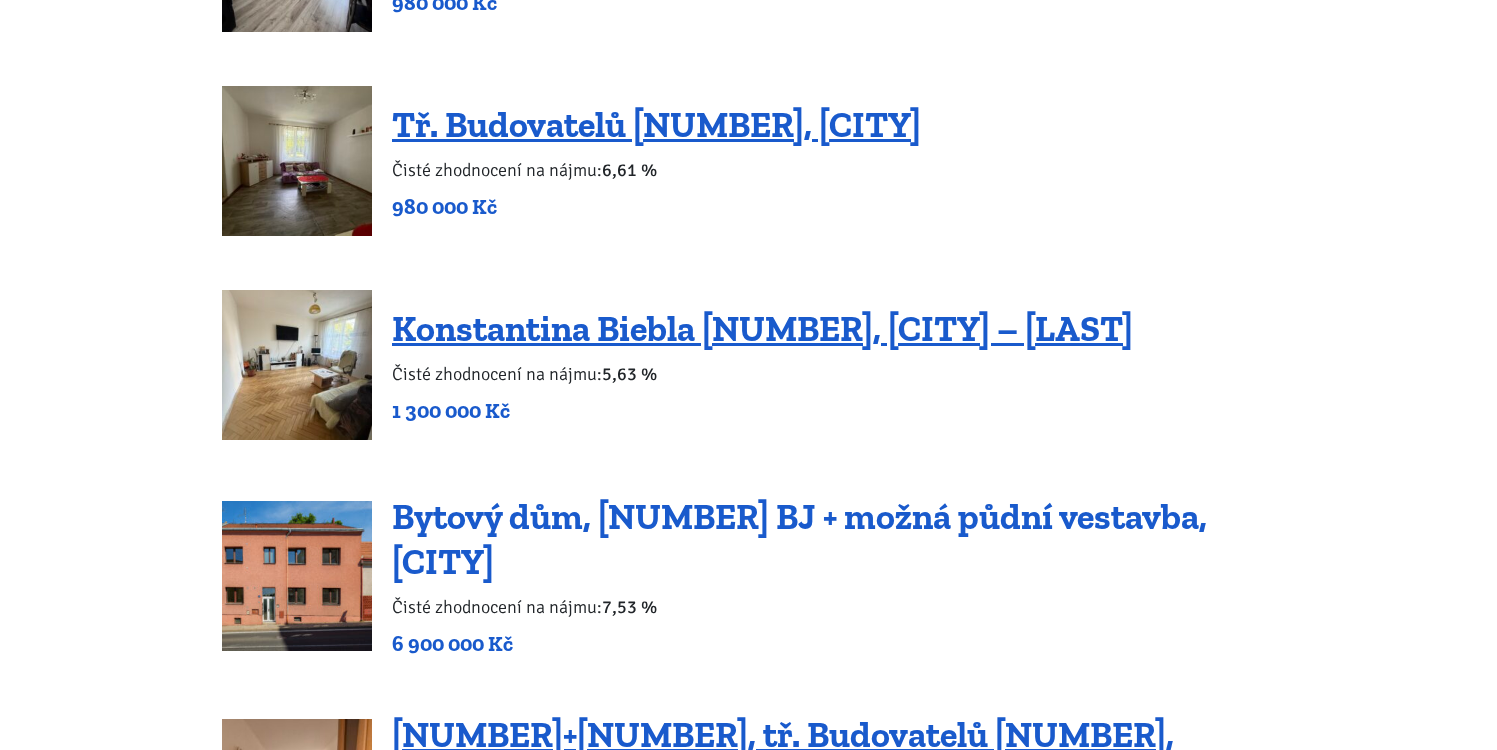 click on "Bytový dům, [NUMBER] BJ + možná půdní vestavba, [CITY]" at bounding box center [799, 539] 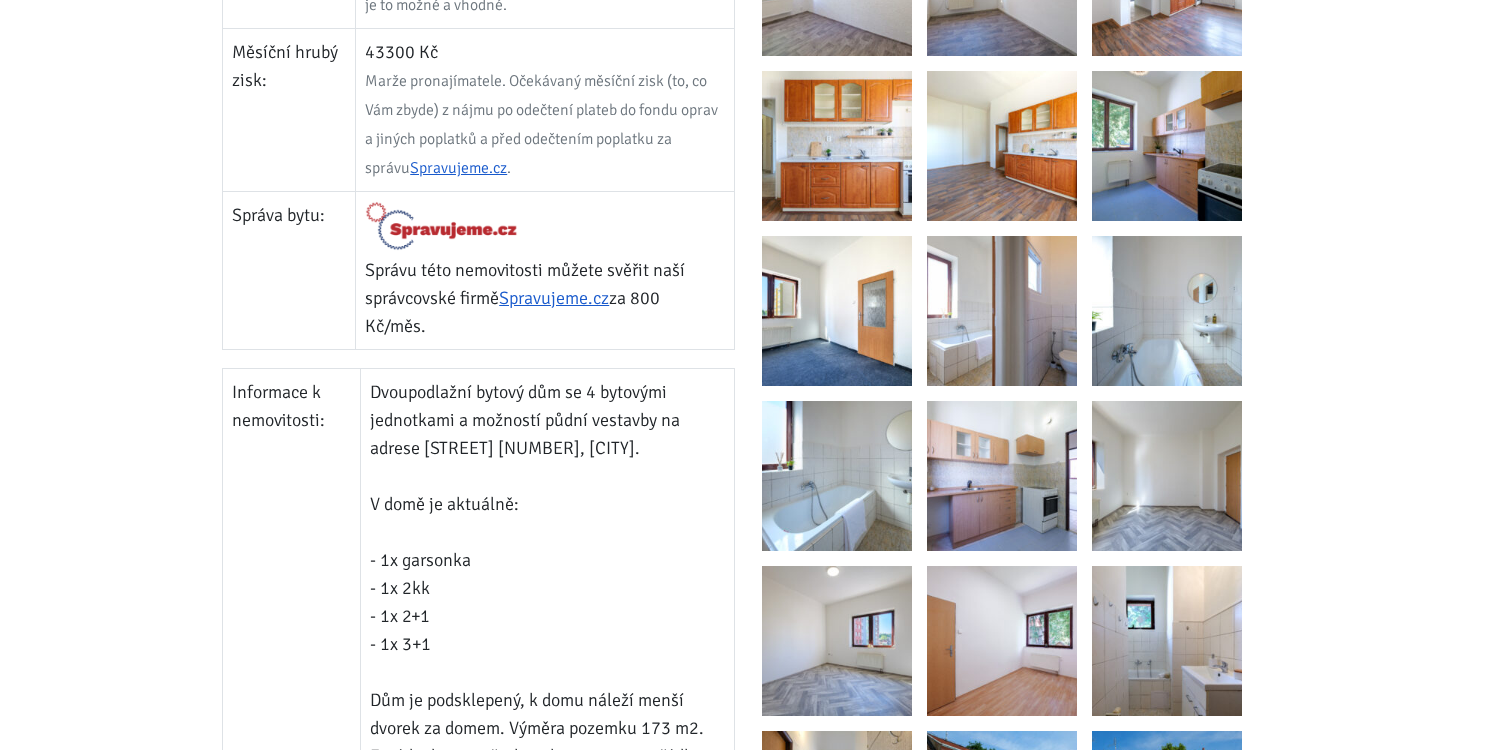 scroll, scrollTop: 1184, scrollLeft: 0, axis: vertical 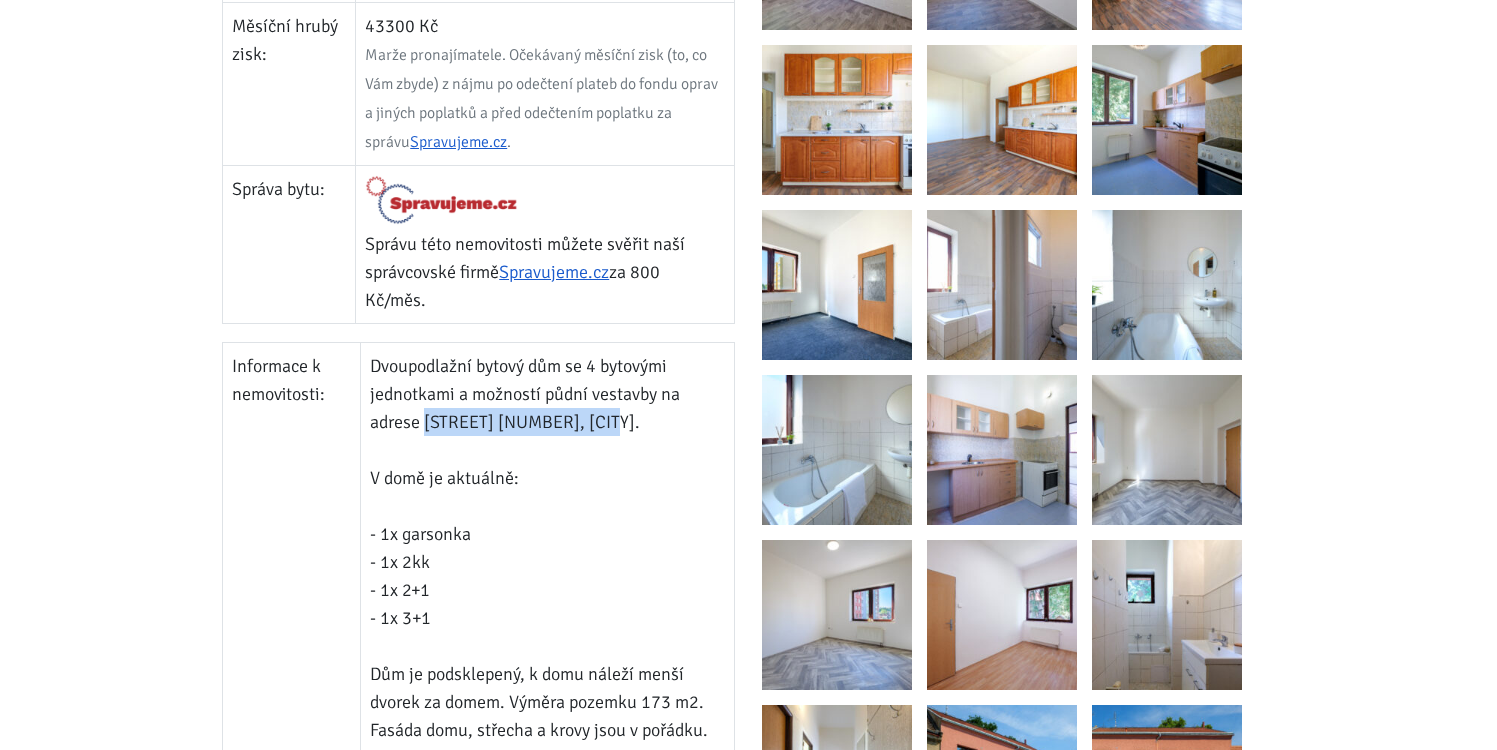 drag, startPoint x: 425, startPoint y: 386, endPoint x: 614, endPoint y: 391, distance: 189.06613 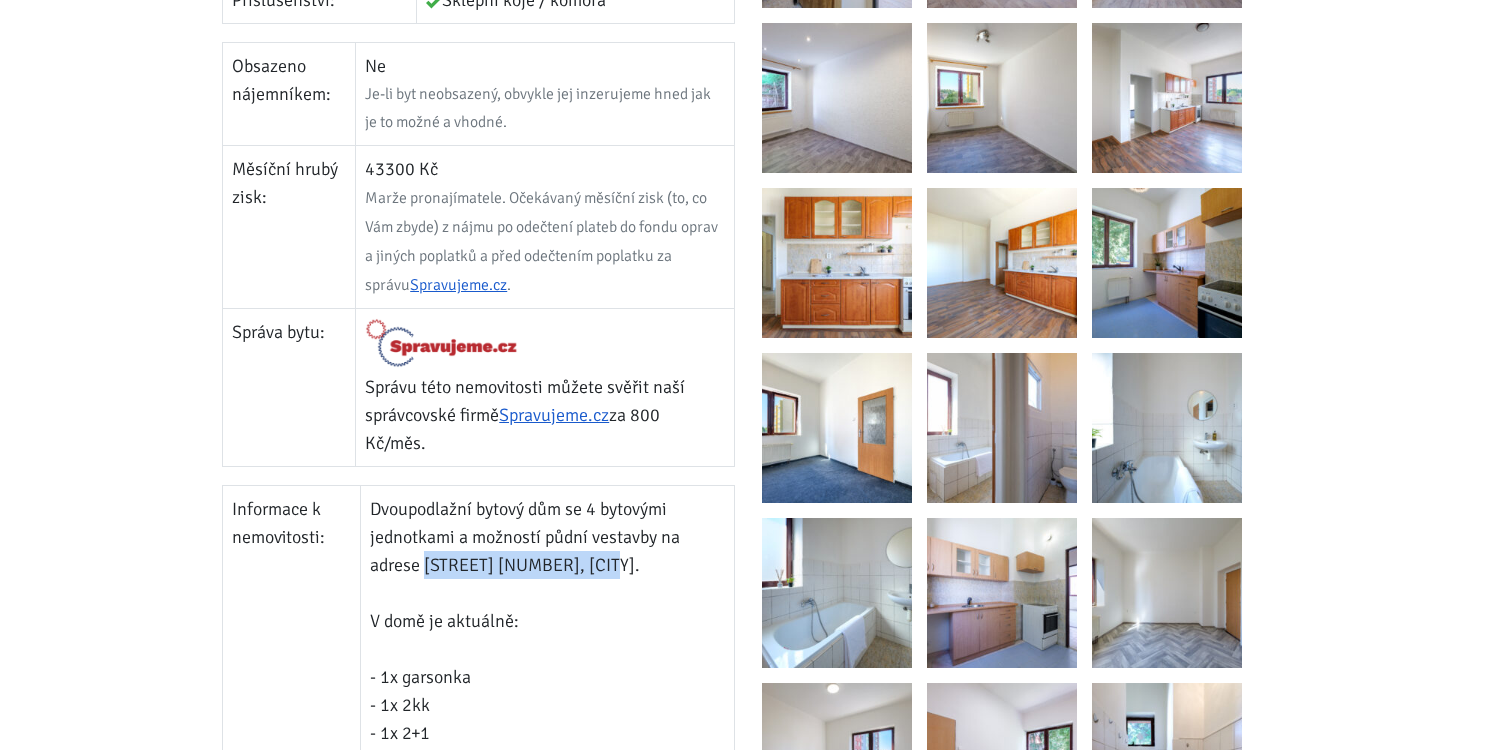 scroll, scrollTop: 1054, scrollLeft: 0, axis: vertical 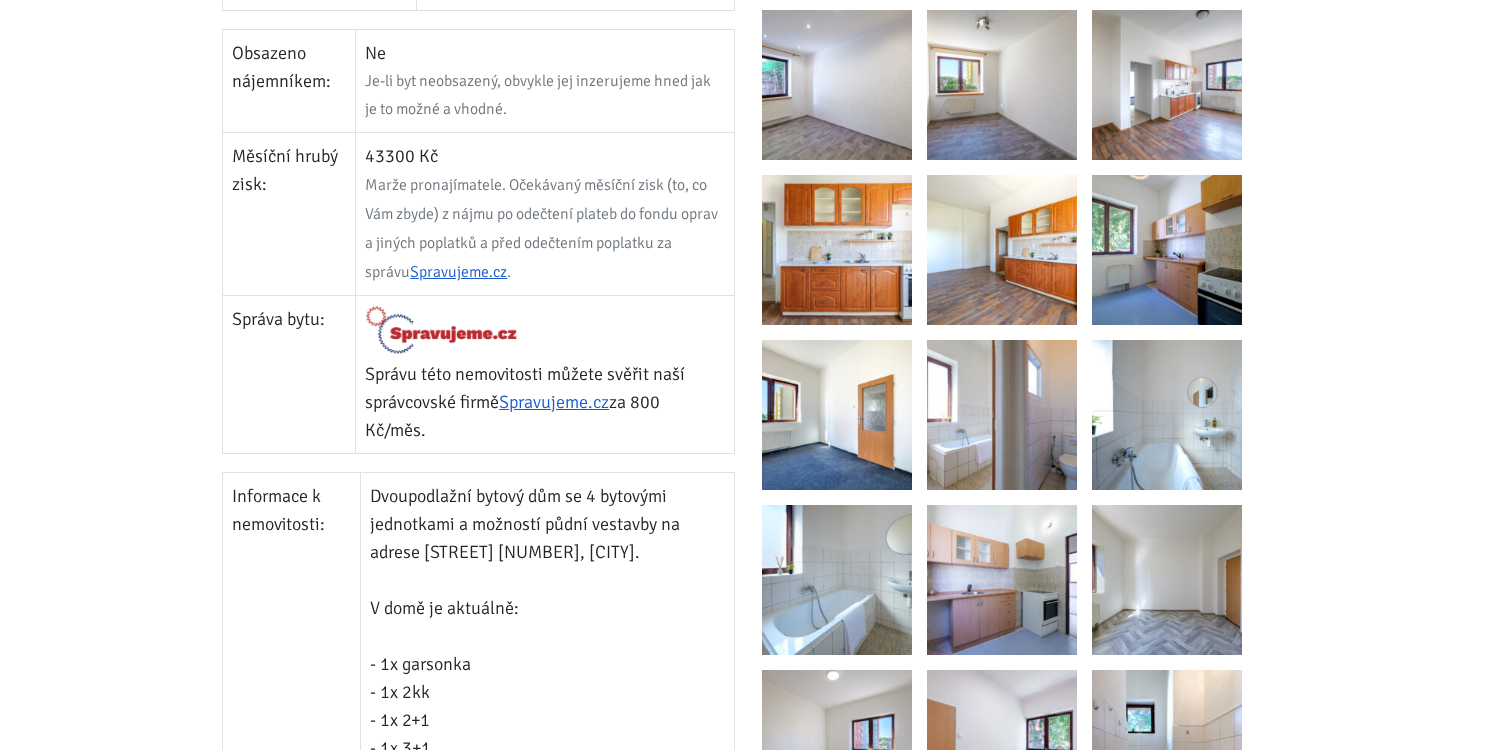 click on "Dvoupodlažní bytový dům se 4 bytovými jednotkami a možností půdní vestavby na adrese Dukelská 132, Podbořany.
V domě je aktuálně:
- 1x garsonka
- 1x 2kk
- 1x 2+1
- 1x 3+1
Dům je podsklepený, k domu náleží menší dvorek za domem. Výměra pozemku 173 m2. Fasáda domu, střecha a krovy jsou v pořádku.
Byty jsou v zachovalém stavu - lze je ihned pronajmout. O pronájem je v lokalitě velký zájem.
V domě je úplně nový plynový kondenzační kotel a bojler. Dům je napojen na obecní vodovod a kanalizaci. Komín je nově vyvložkovaný.
Možnost půdní vestavby na 1 větší nebo 2 menší jednotky (povoleno st. úřadem v Podbořanech)" at bounding box center [547, 845] 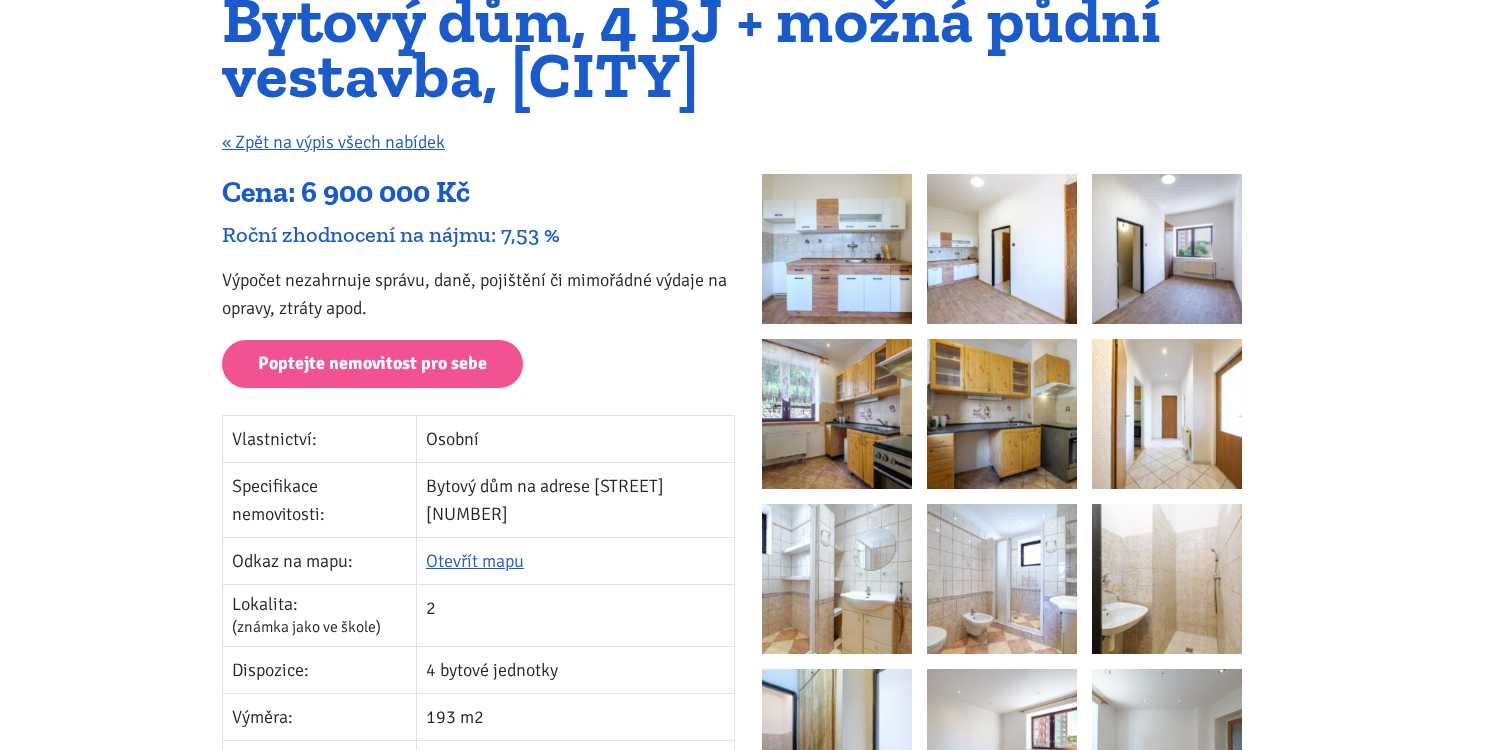scroll, scrollTop: 327, scrollLeft: 0, axis: vertical 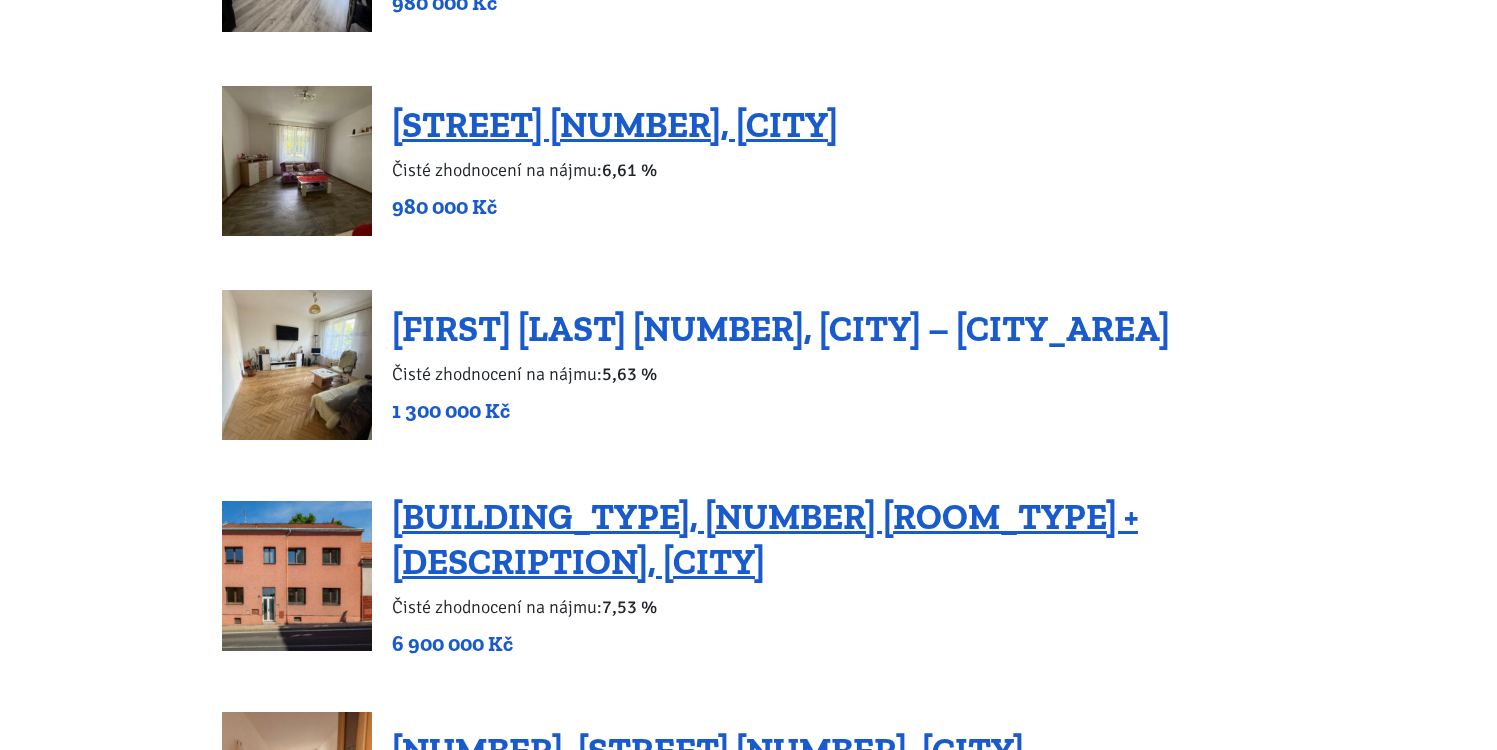 click on "[FIRST] [LAST] [NUMBER], [CITY] – [CITY_AREA]" at bounding box center (781, 328) 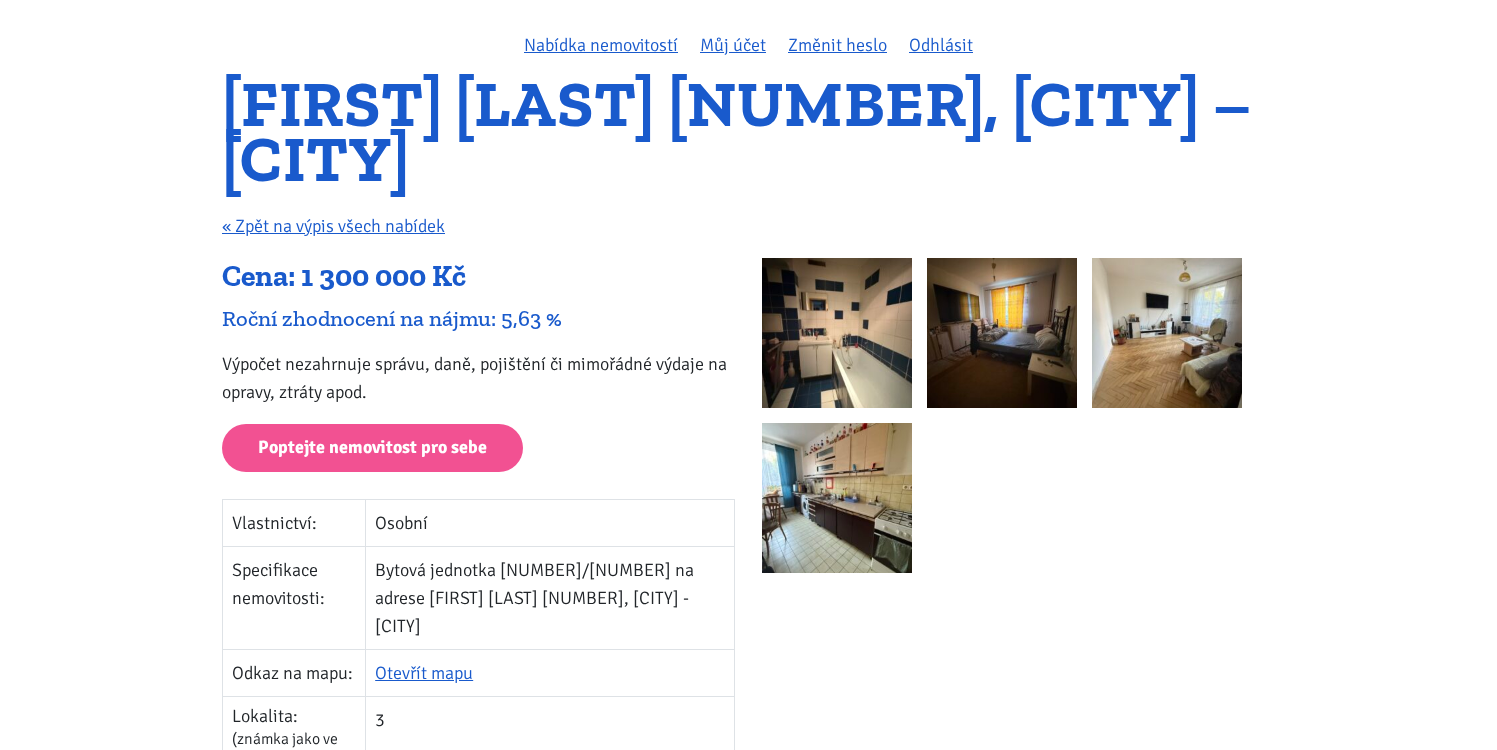 scroll, scrollTop: 159, scrollLeft: 0, axis: vertical 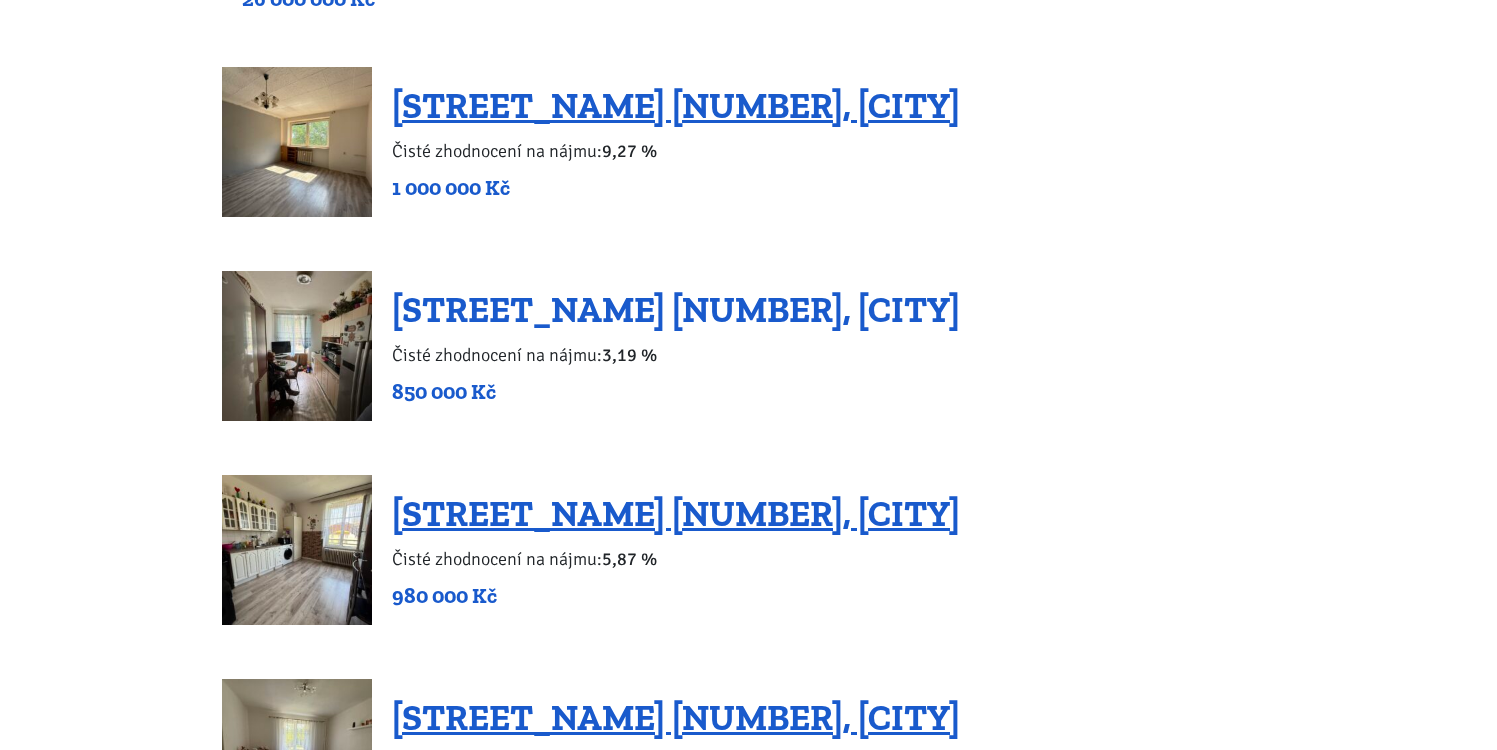 click on "[STREET_NAME] [NUMBER], [CITY]" at bounding box center [676, 309] 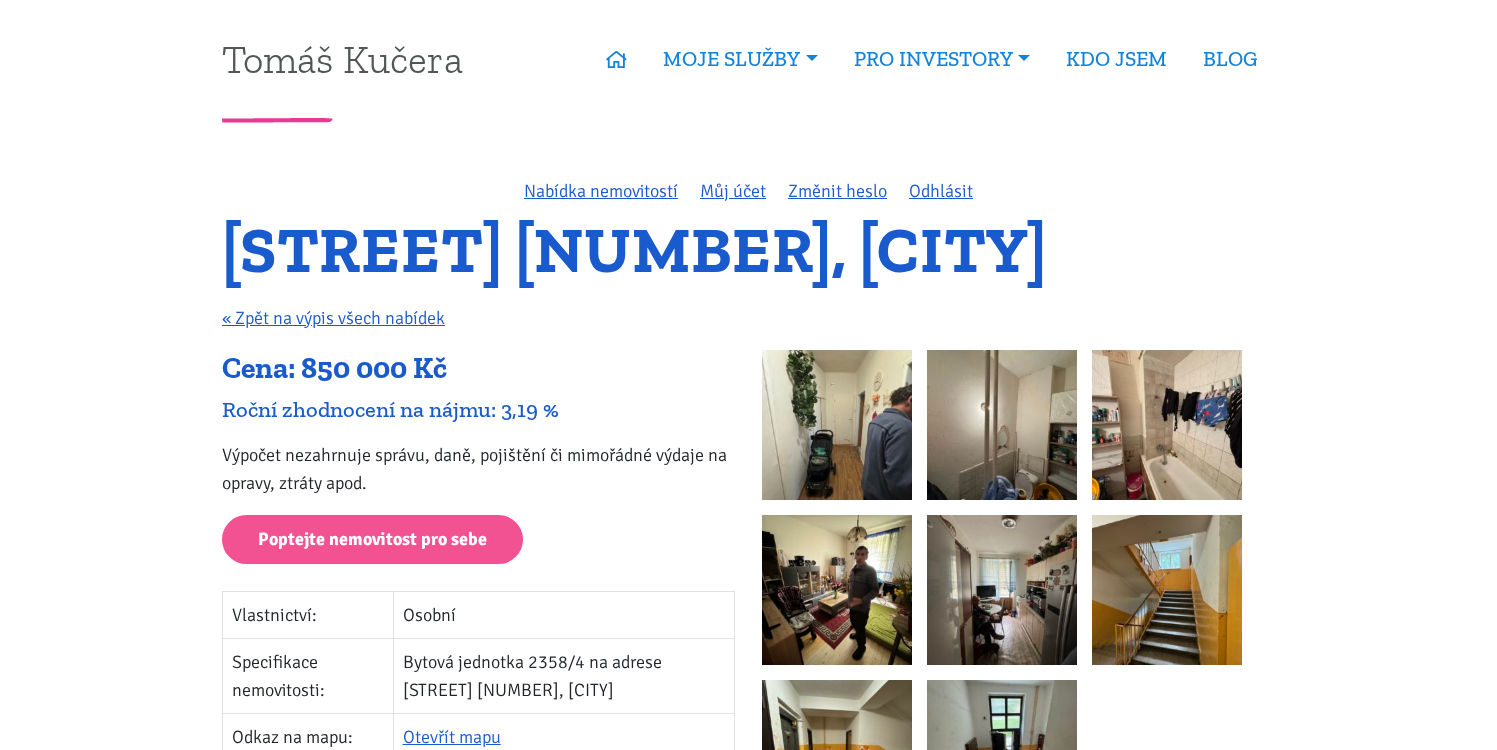 scroll, scrollTop: 272, scrollLeft: 0, axis: vertical 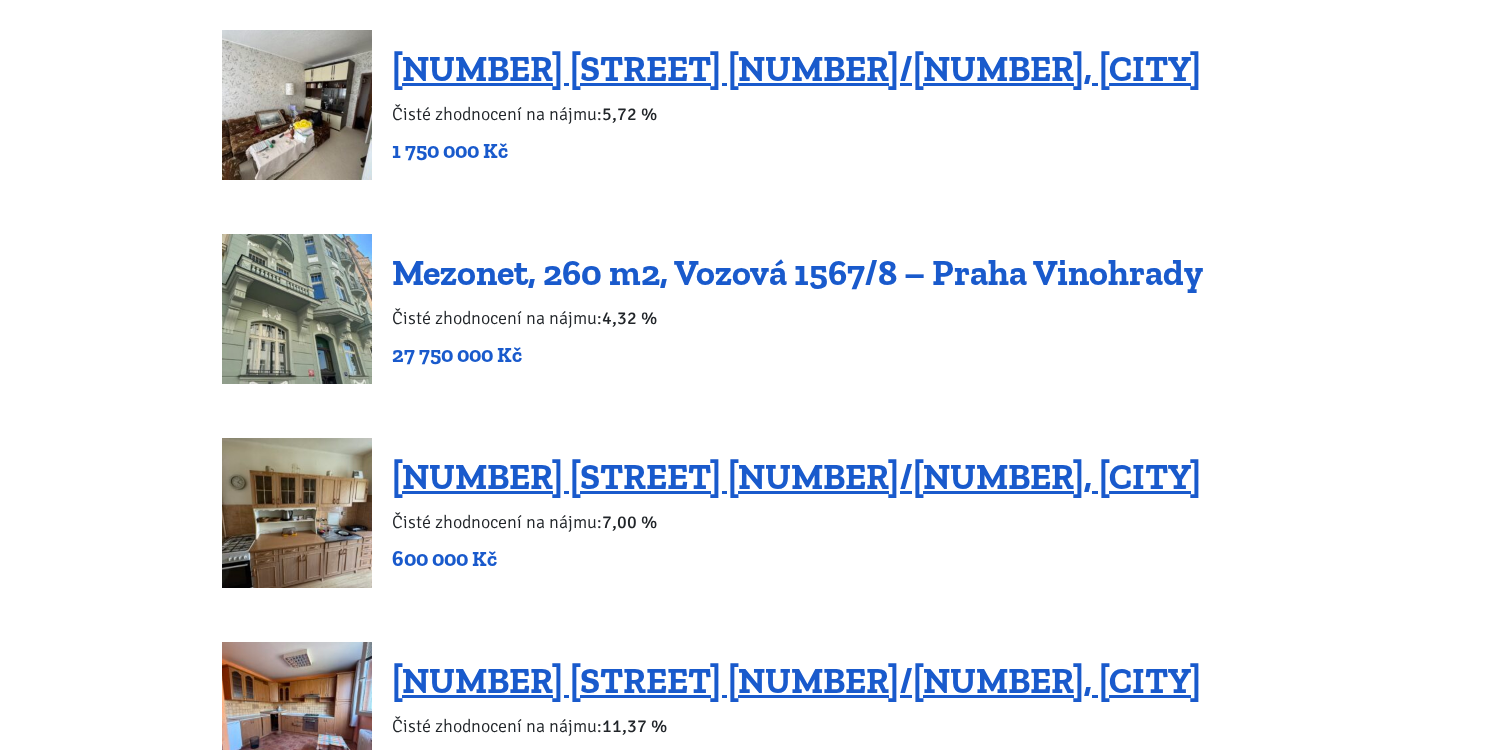 click on "Mezonet, 260 m2, Vozová 1567/8 – Praha Vinohrady" at bounding box center (797, 272) 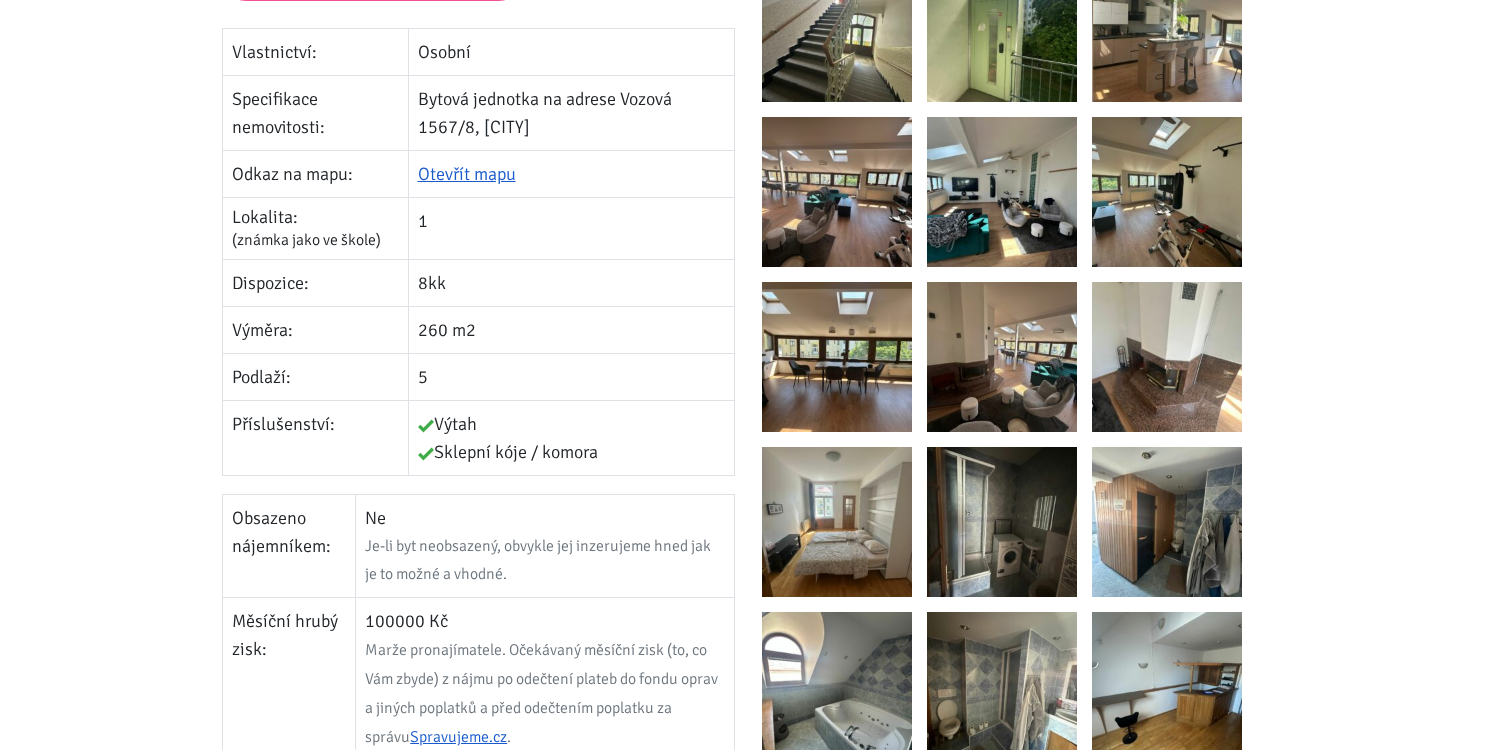 scroll, scrollTop: 630, scrollLeft: 0, axis: vertical 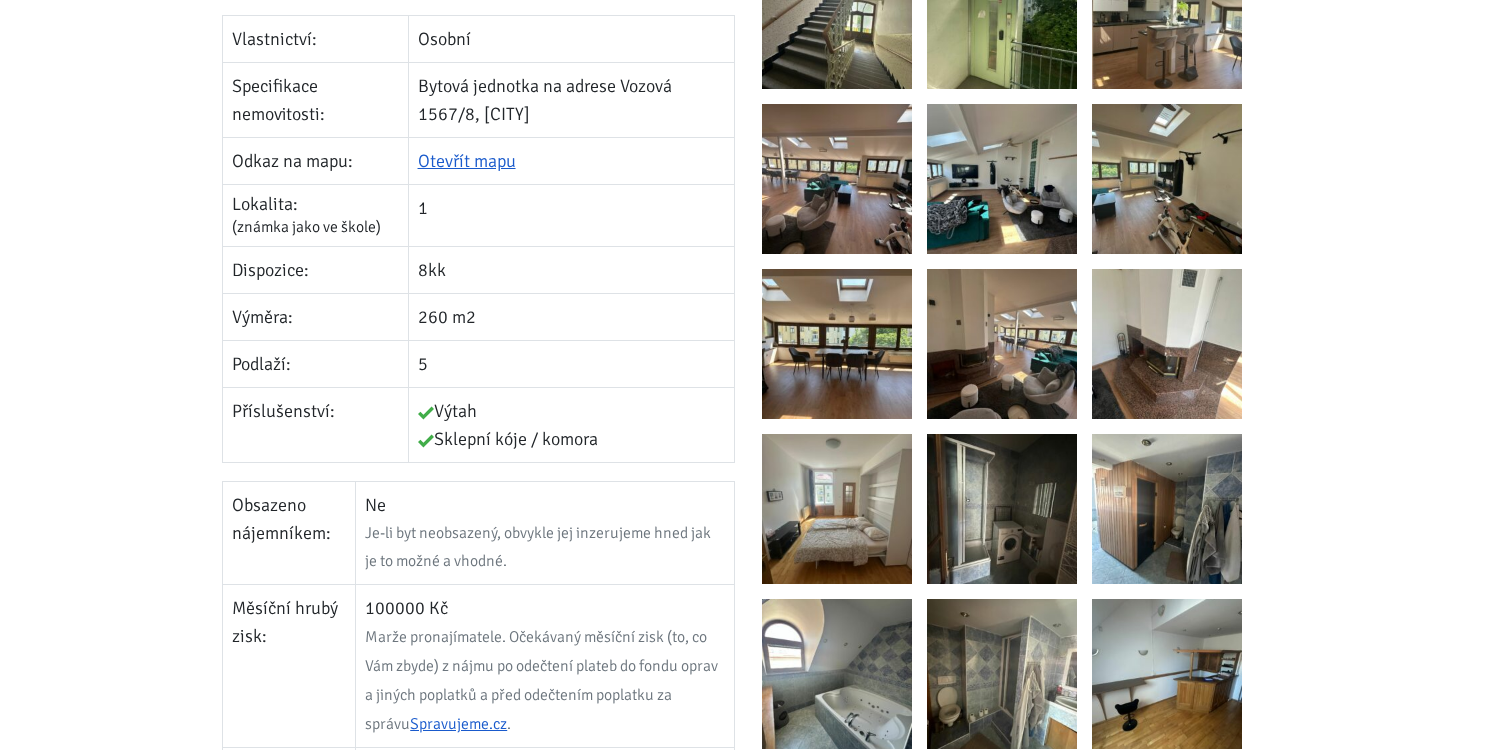 drag, startPoint x: 366, startPoint y: 609, endPoint x: 421, endPoint y: 606, distance: 55.081757 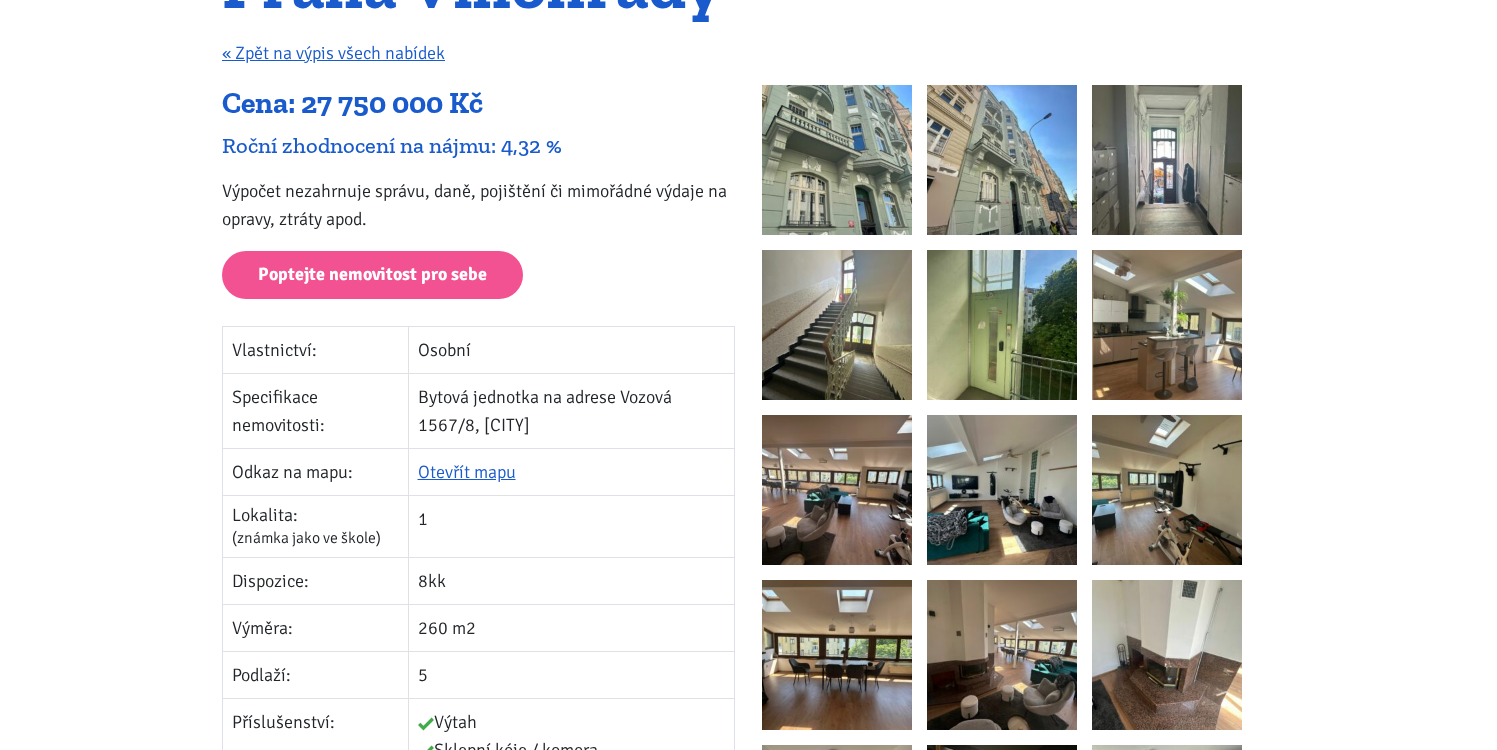 scroll, scrollTop: 617, scrollLeft: 0, axis: vertical 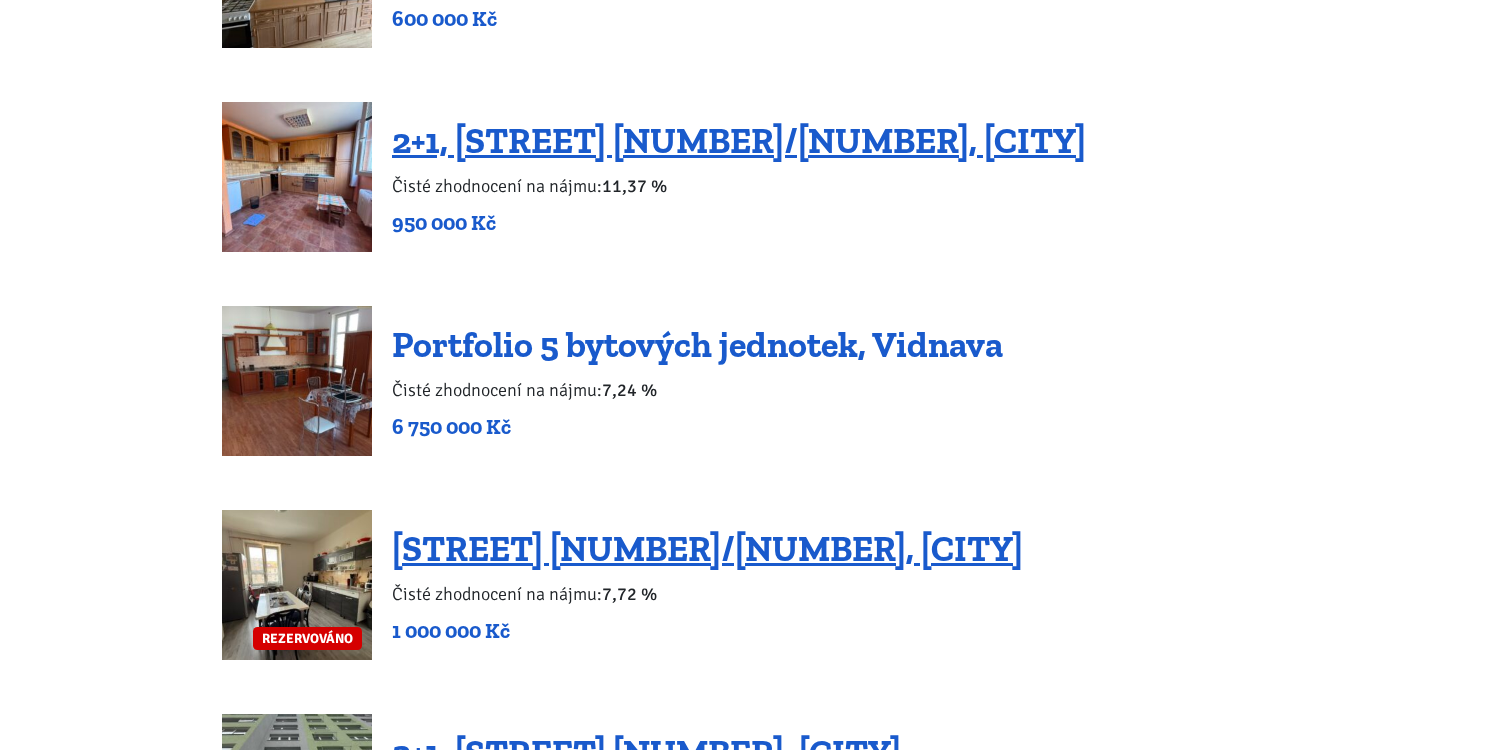 click on "Portfolio 5 bytových jednotek, Vidnava" at bounding box center [697, 344] 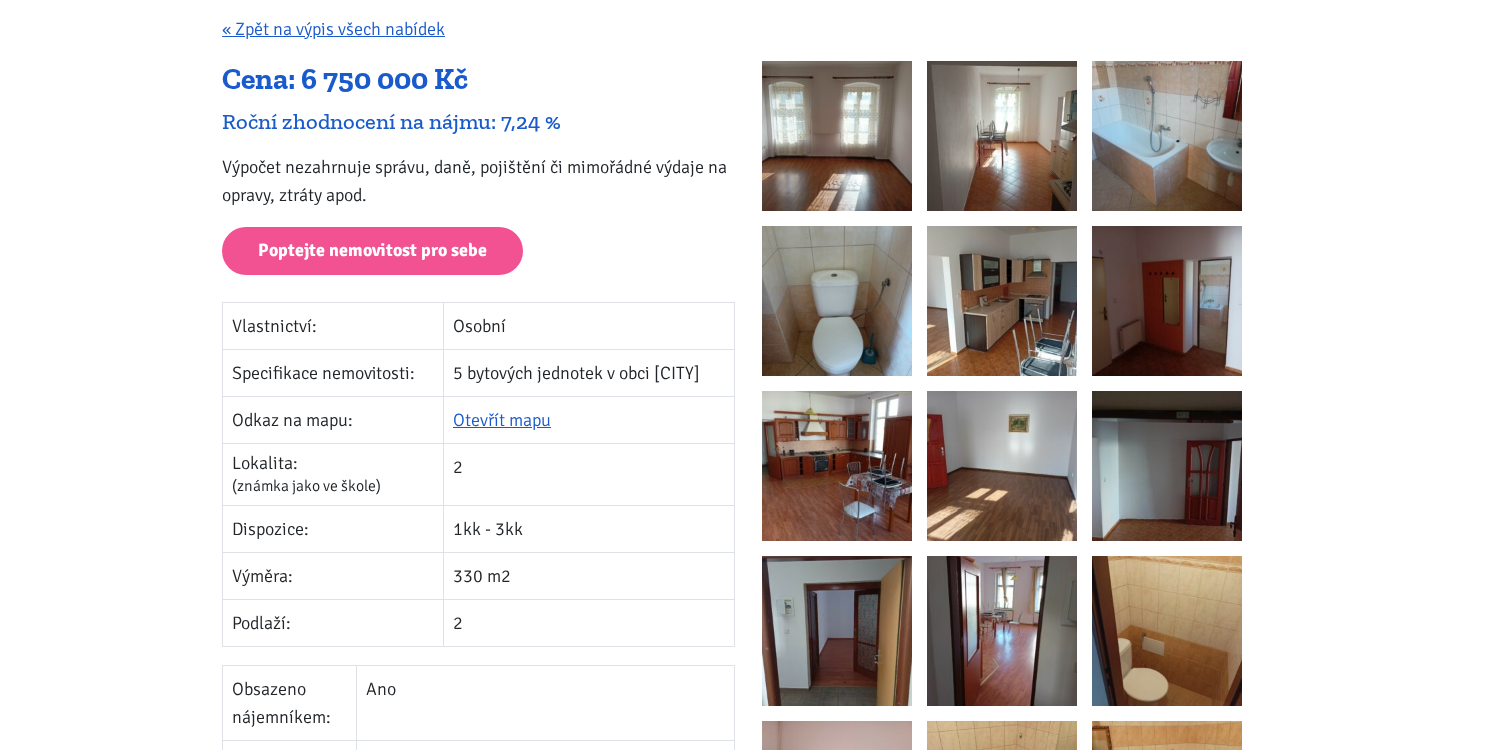 scroll, scrollTop: 787, scrollLeft: 0, axis: vertical 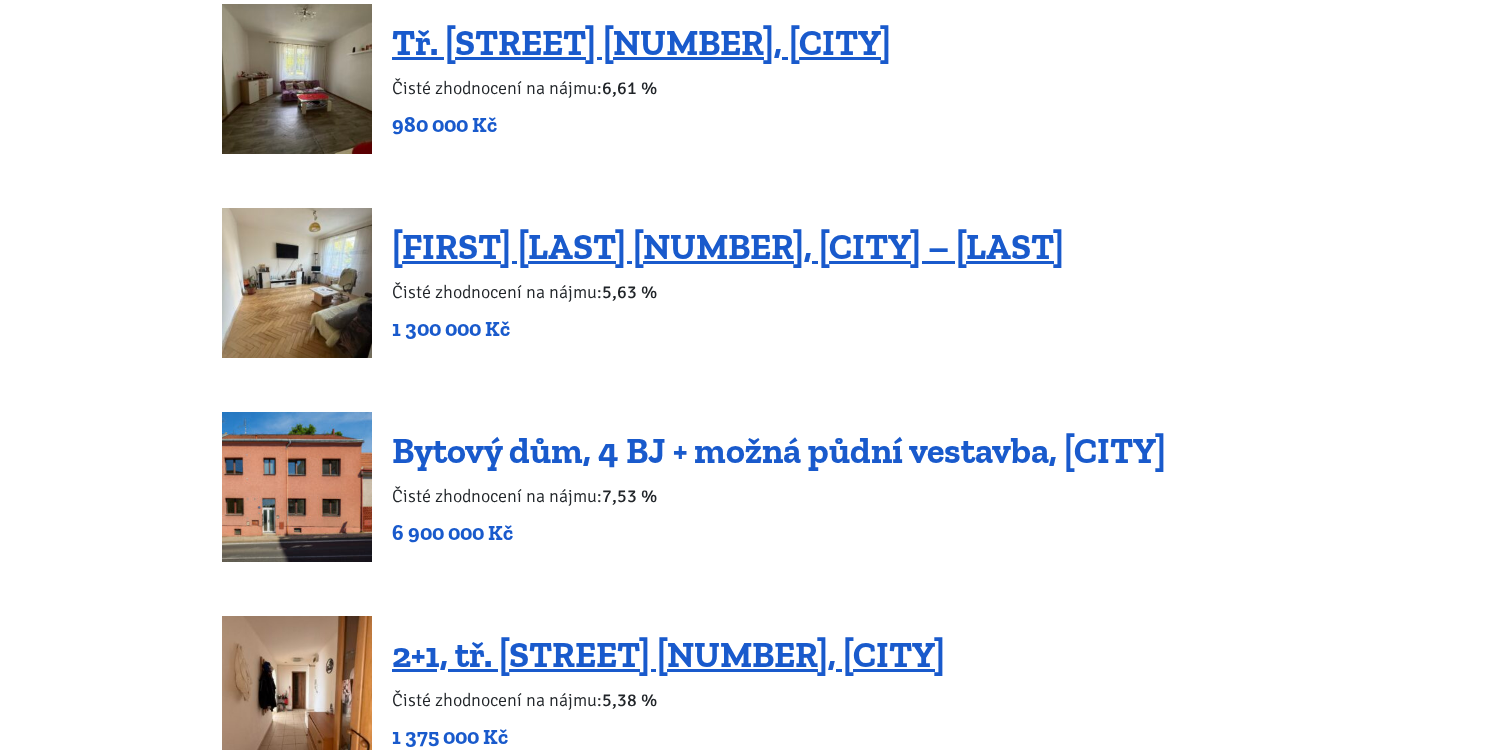 click on "Bytový dům, 4 BJ + možná půdní vestavba, [CITY]" at bounding box center (779, 450) 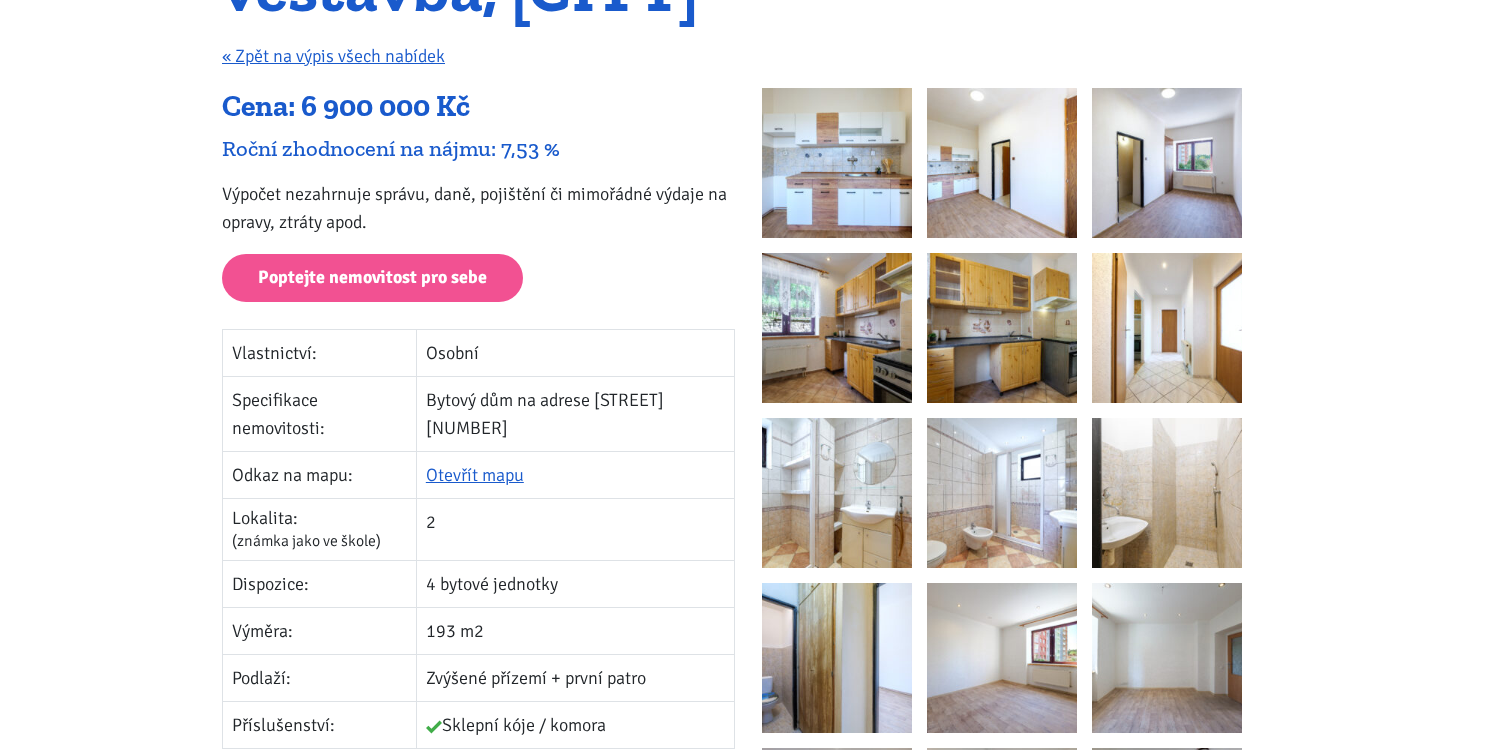 scroll, scrollTop: 0, scrollLeft: 0, axis: both 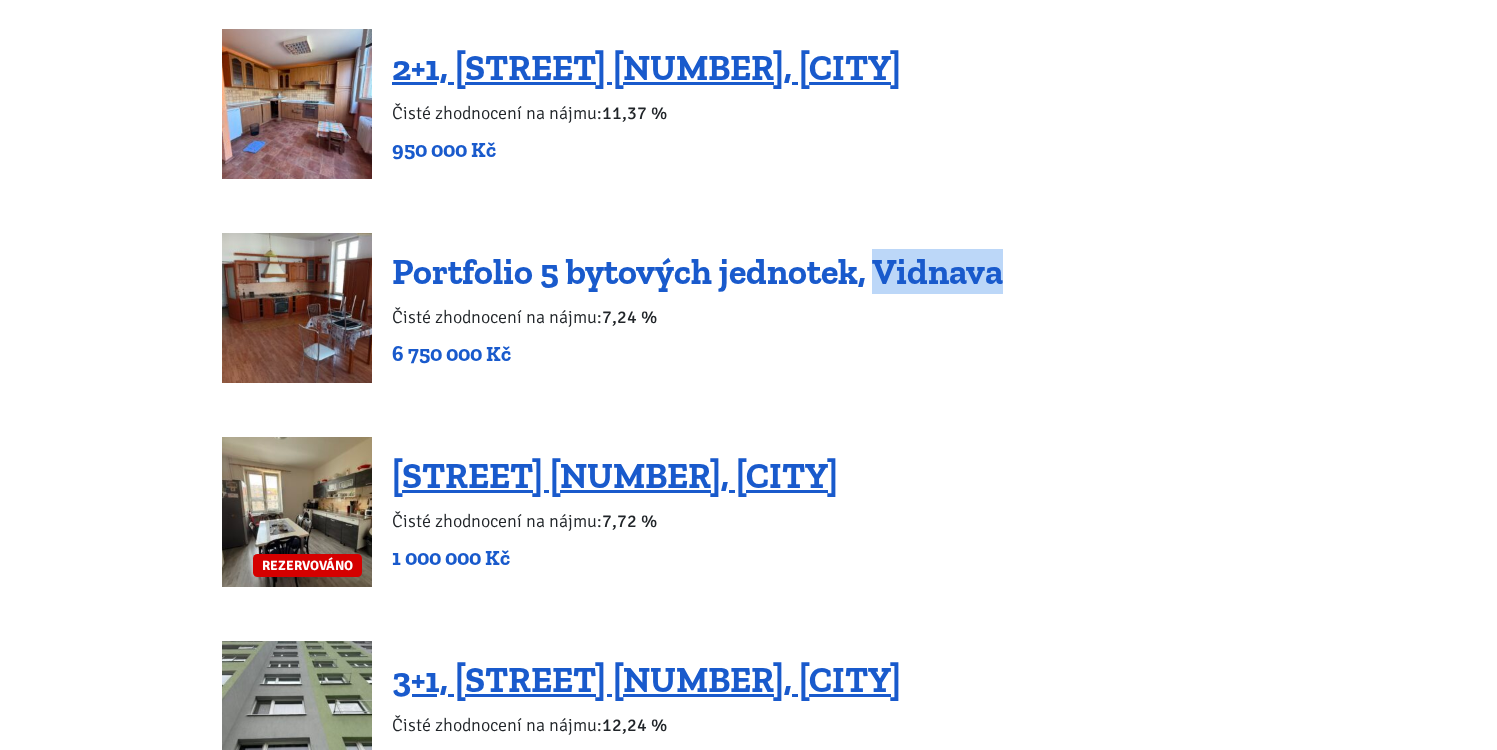 drag, startPoint x: 1034, startPoint y: 278, endPoint x: 879, endPoint y: 279, distance: 155.00322 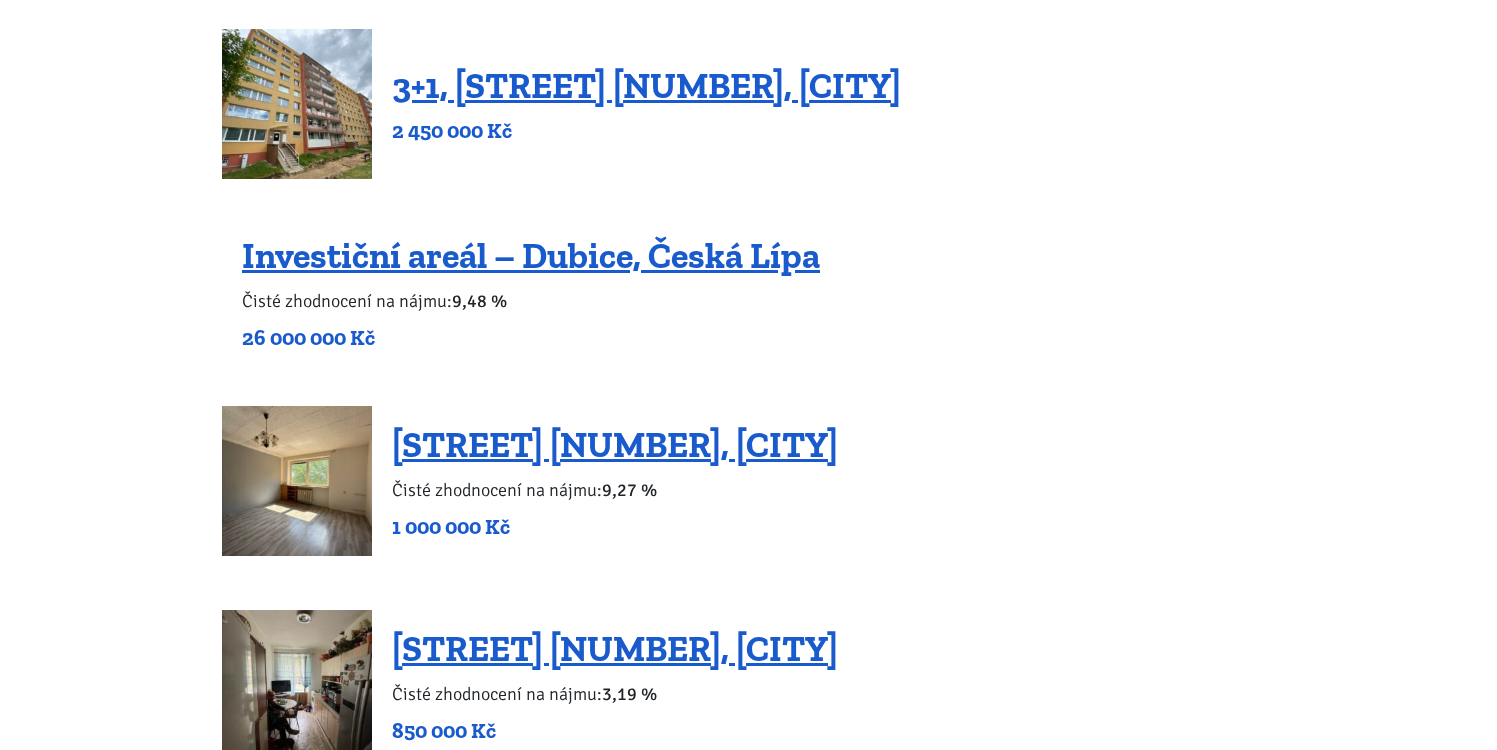 scroll, scrollTop: 784, scrollLeft: 0, axis: vertical 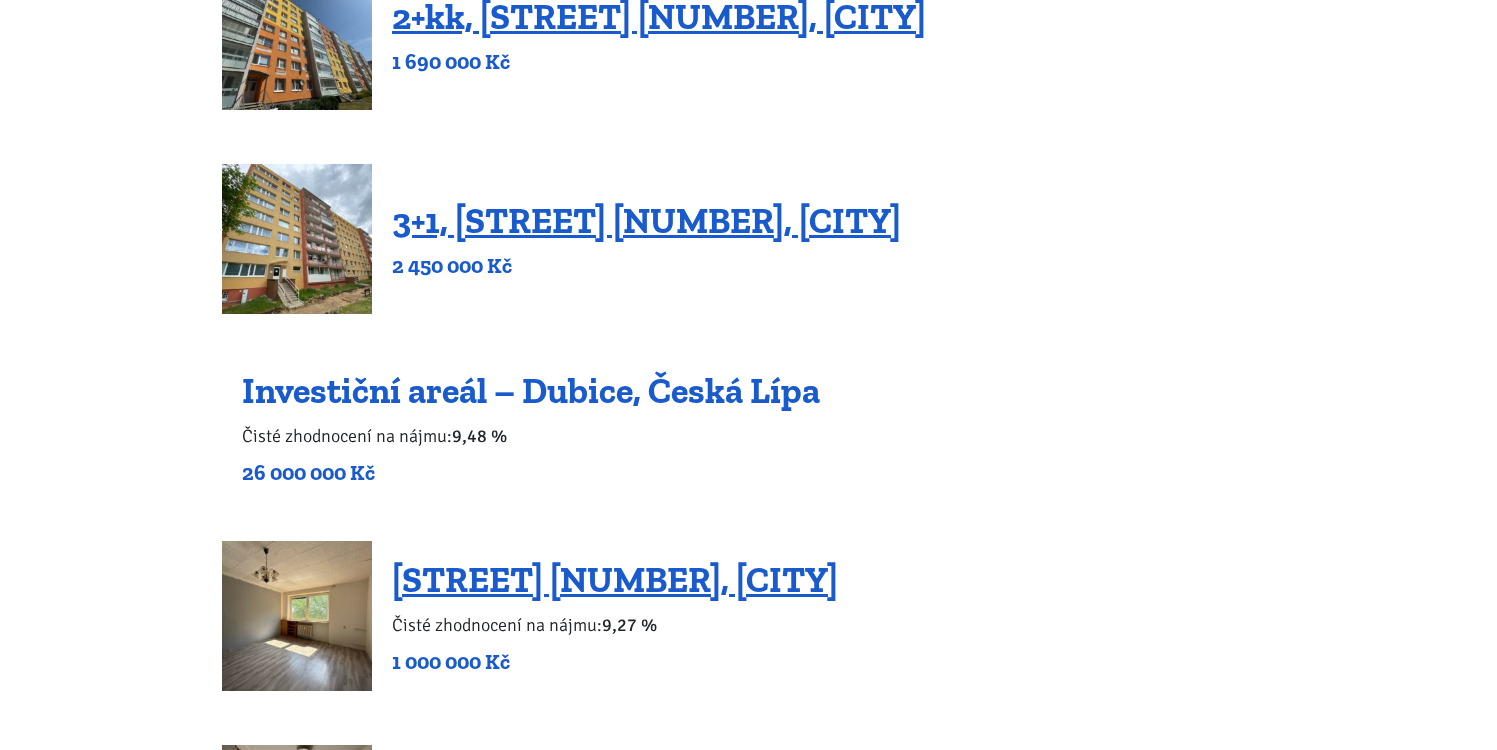 click on "Investiční areál – Dubice, Česká Lípa" at bounding box center [531, 390] 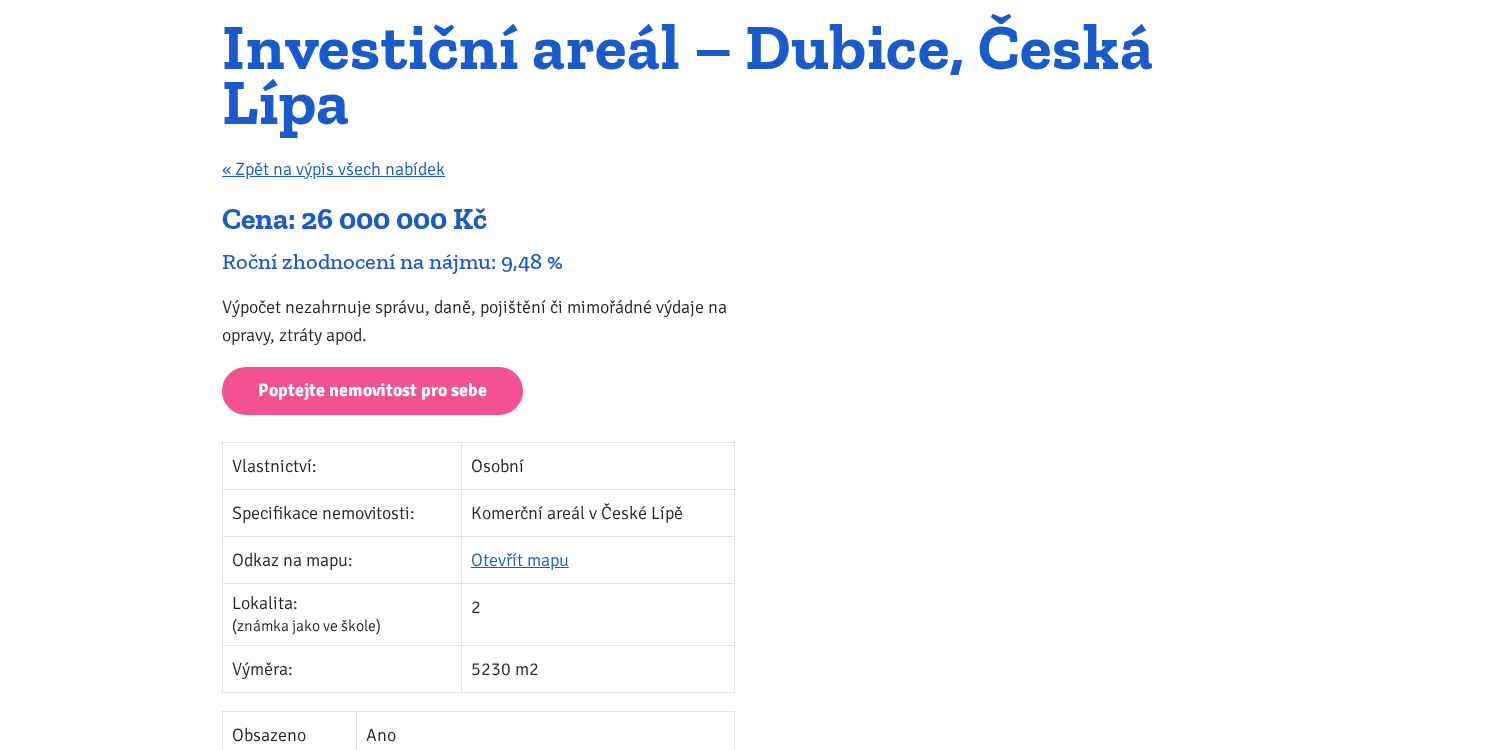 scroll, scrollTop: 100, scrollLeft: 0, axis: vertical 